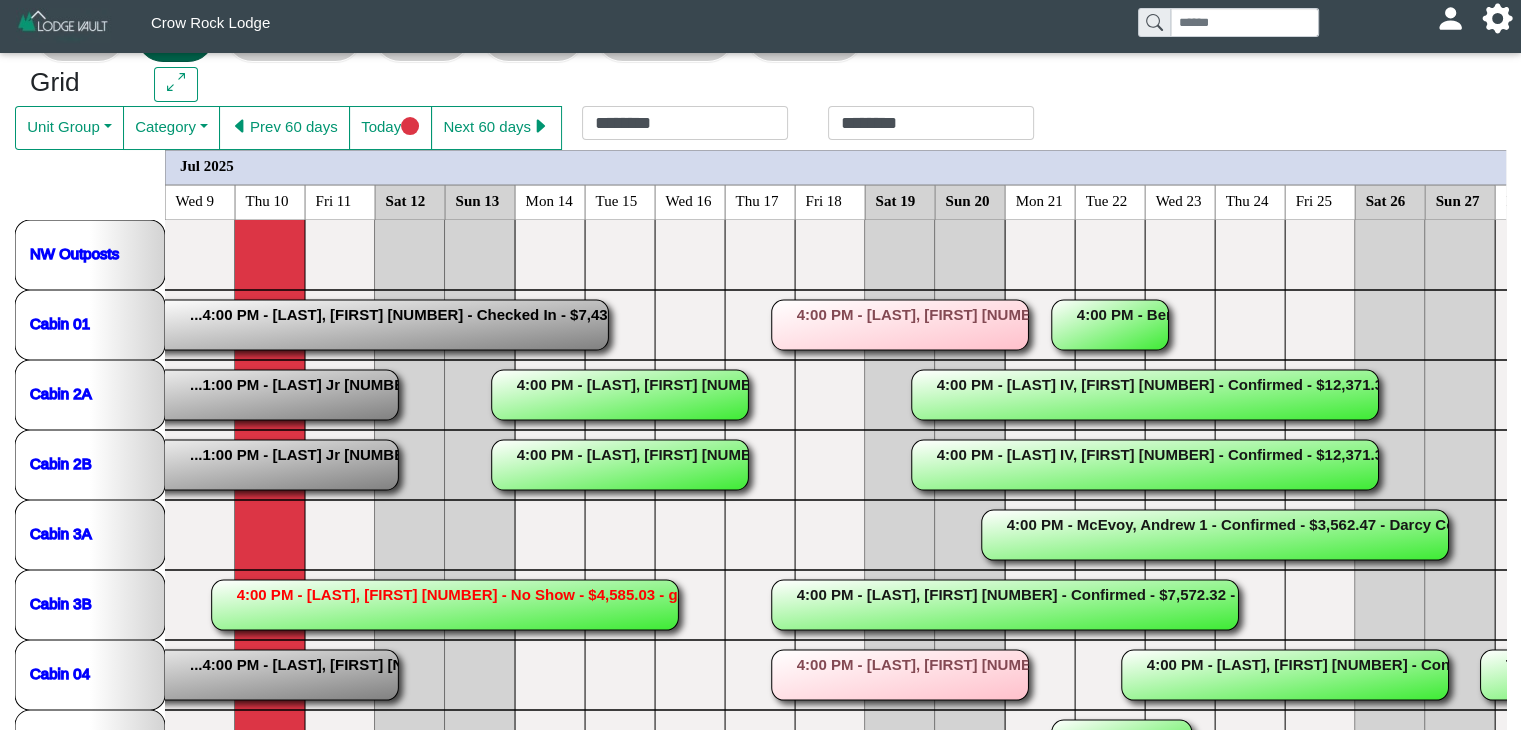 scroll, scrollTop: 64, scrollLeft: 0, axis: vertical 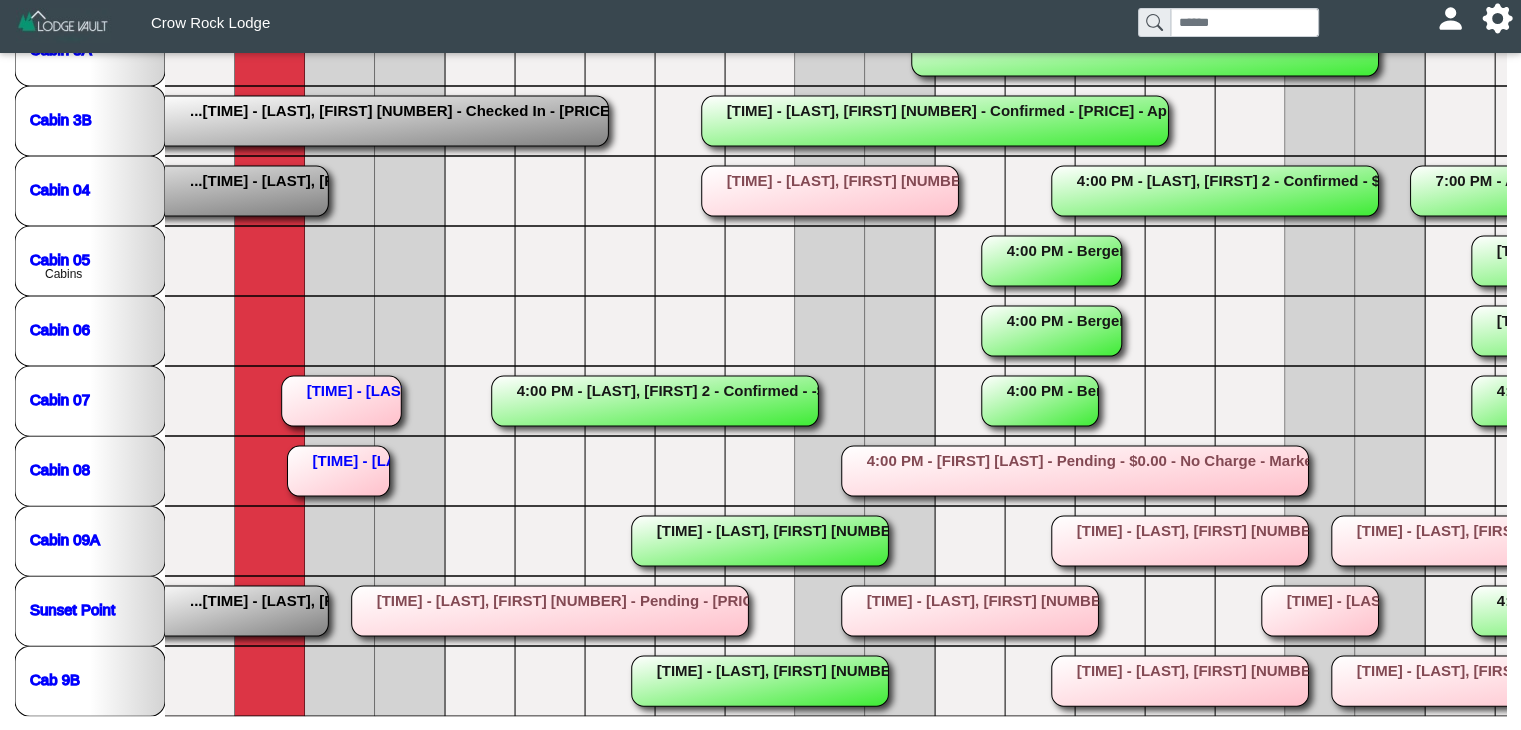click 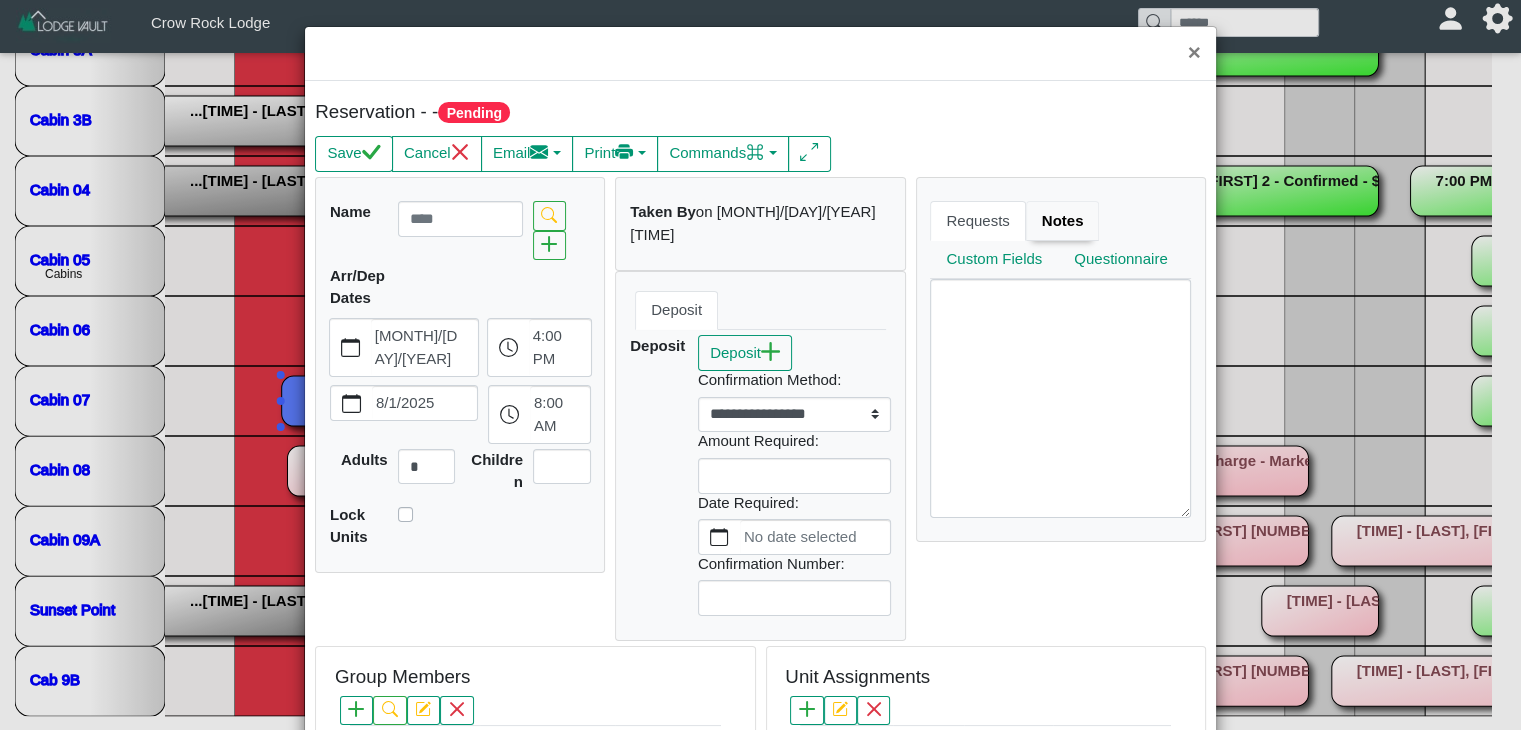 click on "Notes" at bounding box center (1063, 221) 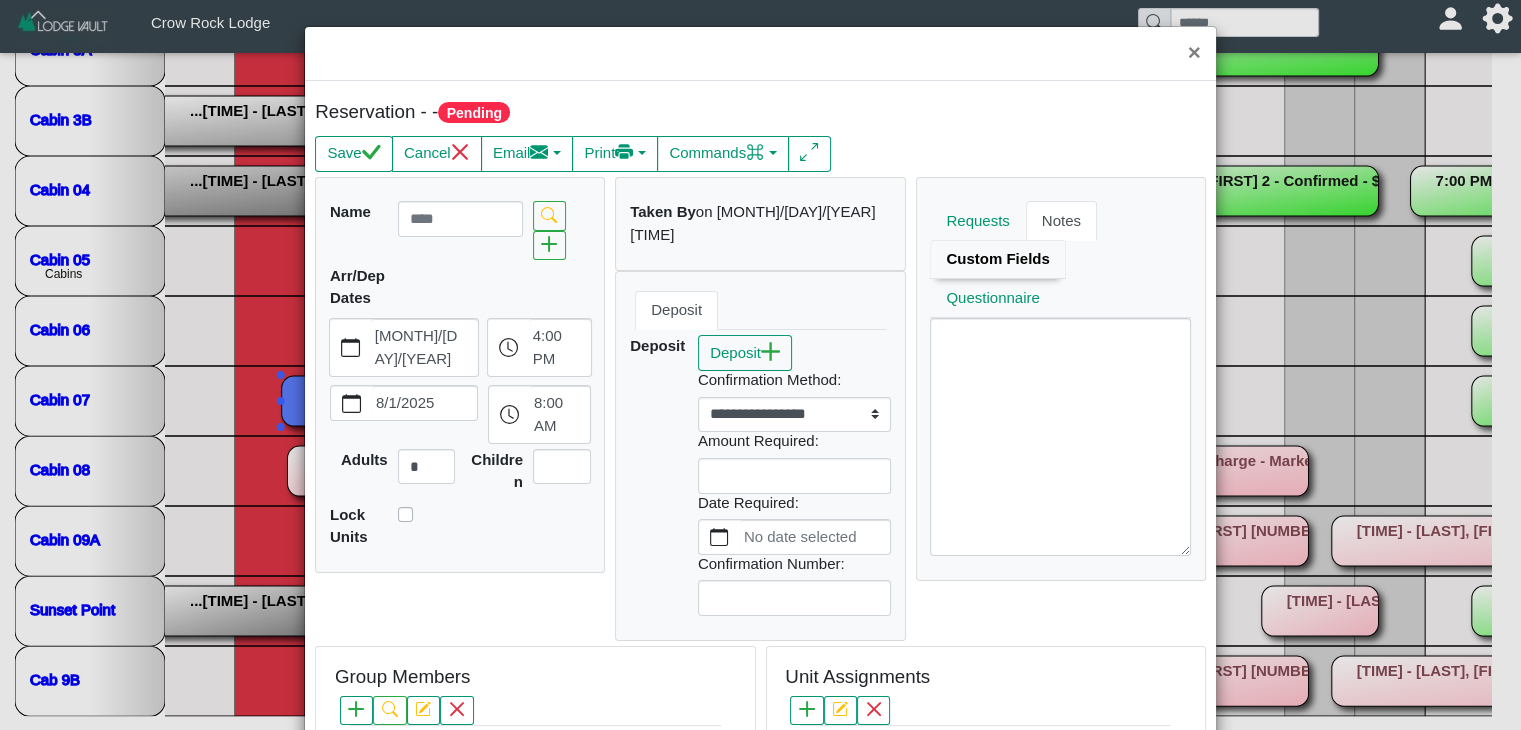 click on "Custom Fields" at bounding box center (997, 260) 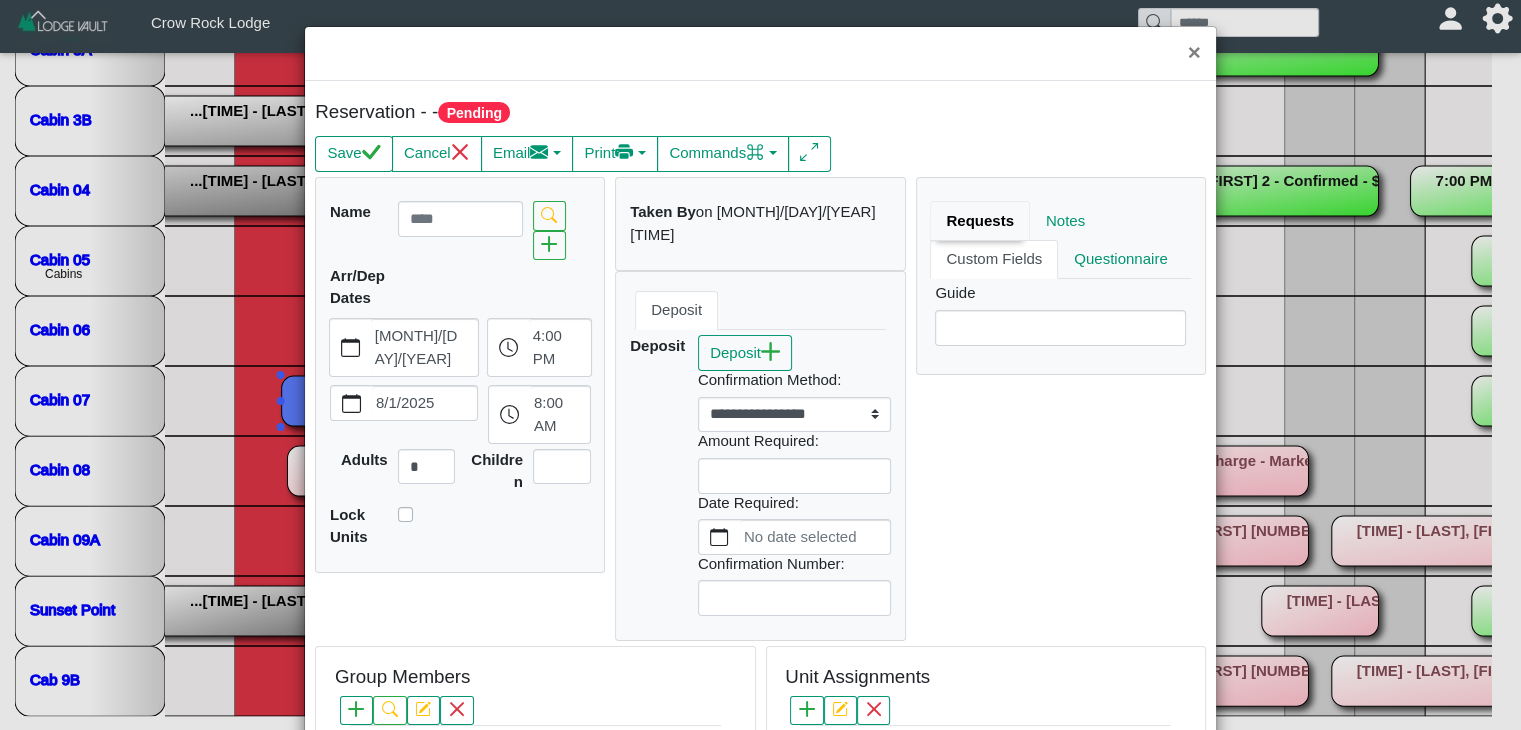 click on "Requests" at bounding box center [980, 221] 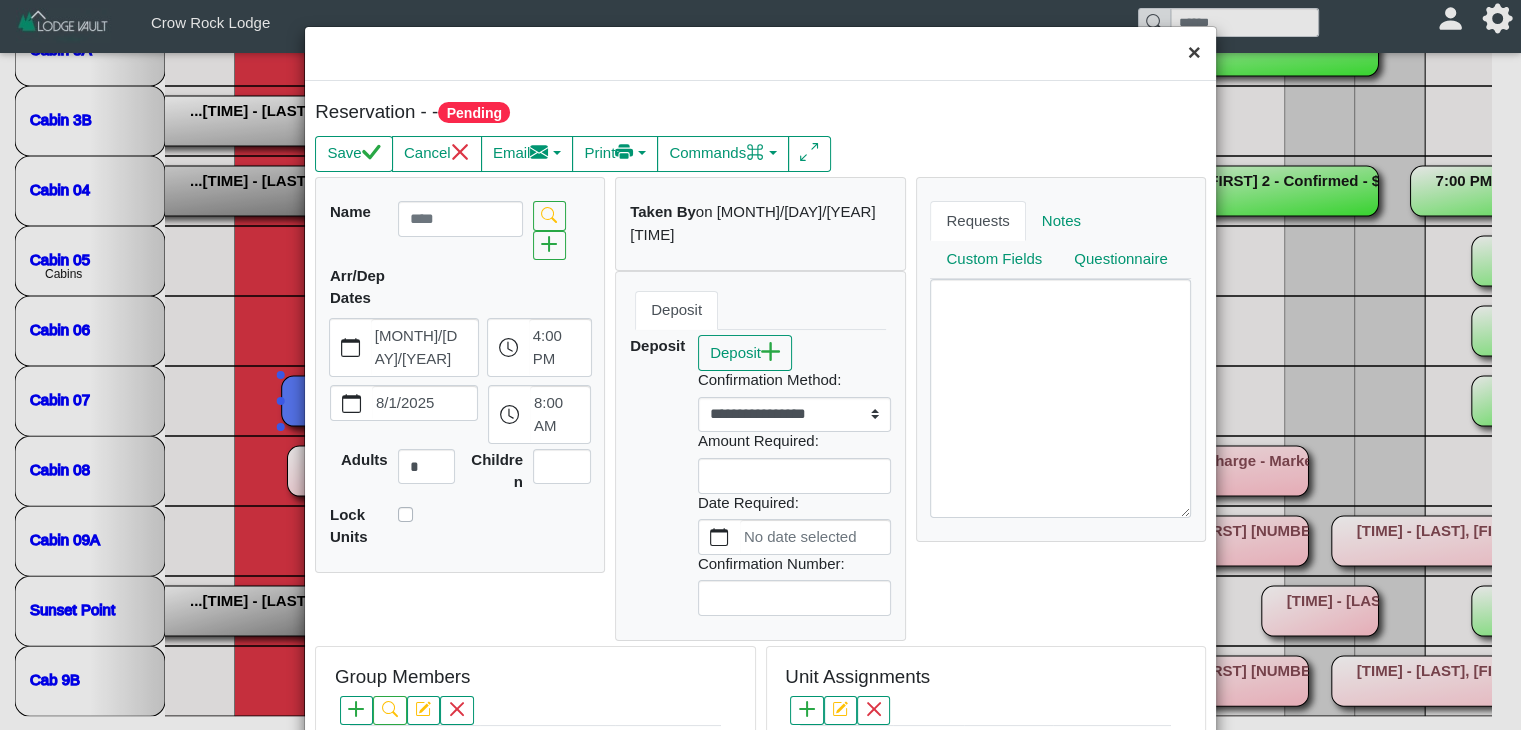 click on "×" at bounding box center (1194, 53) 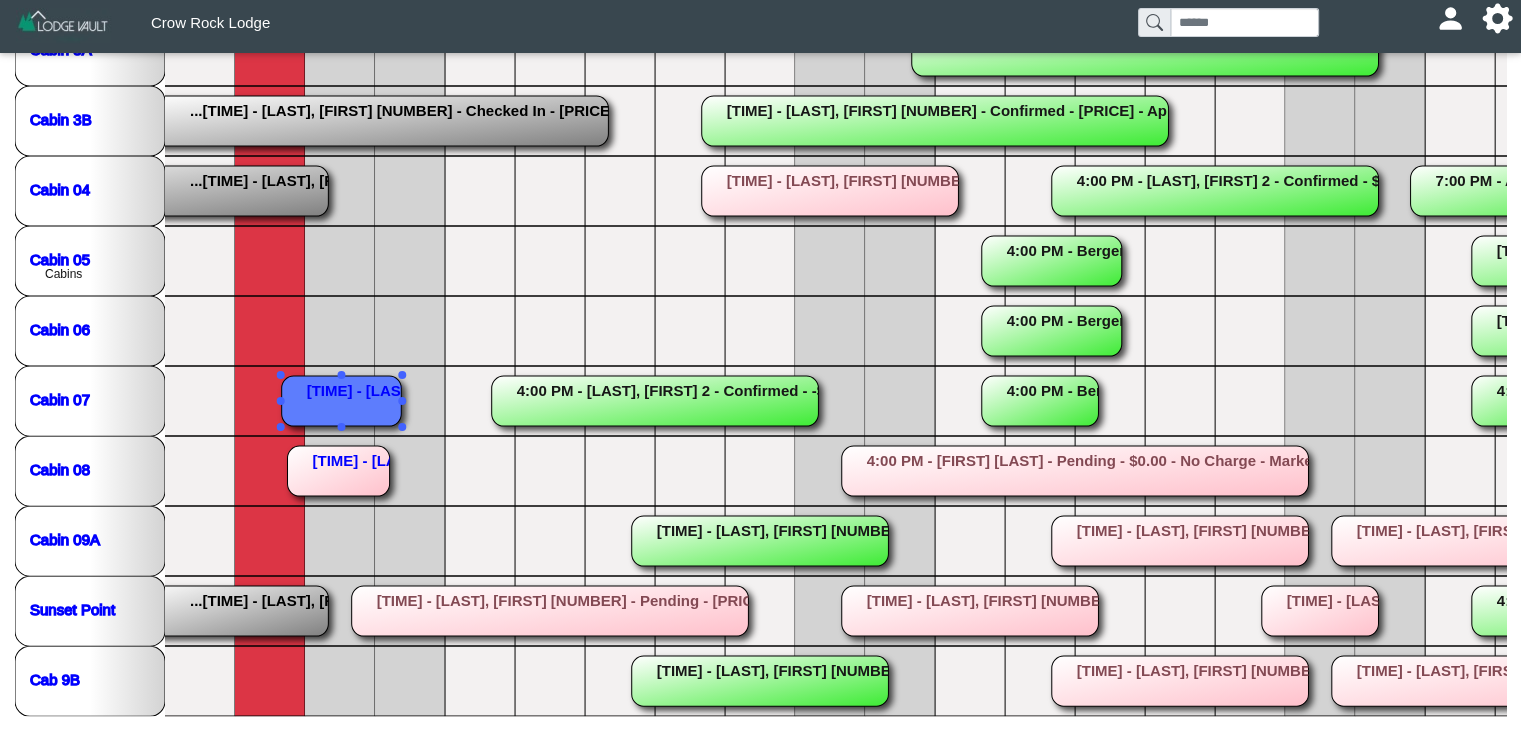 scroll, scrollTop: 15, scrollLeft: 0, axis: vertical 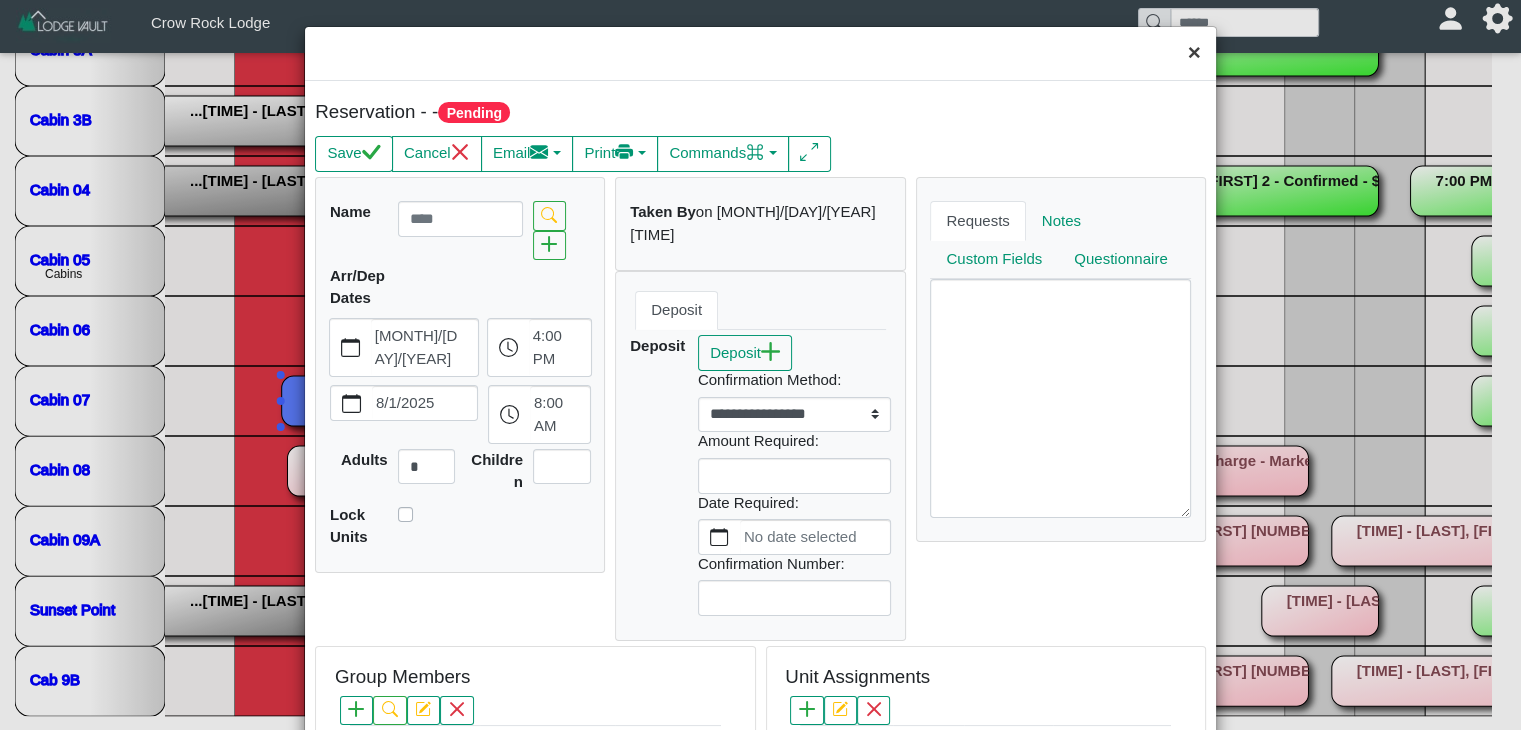 click on "×" at bounding box center (1194, 53) 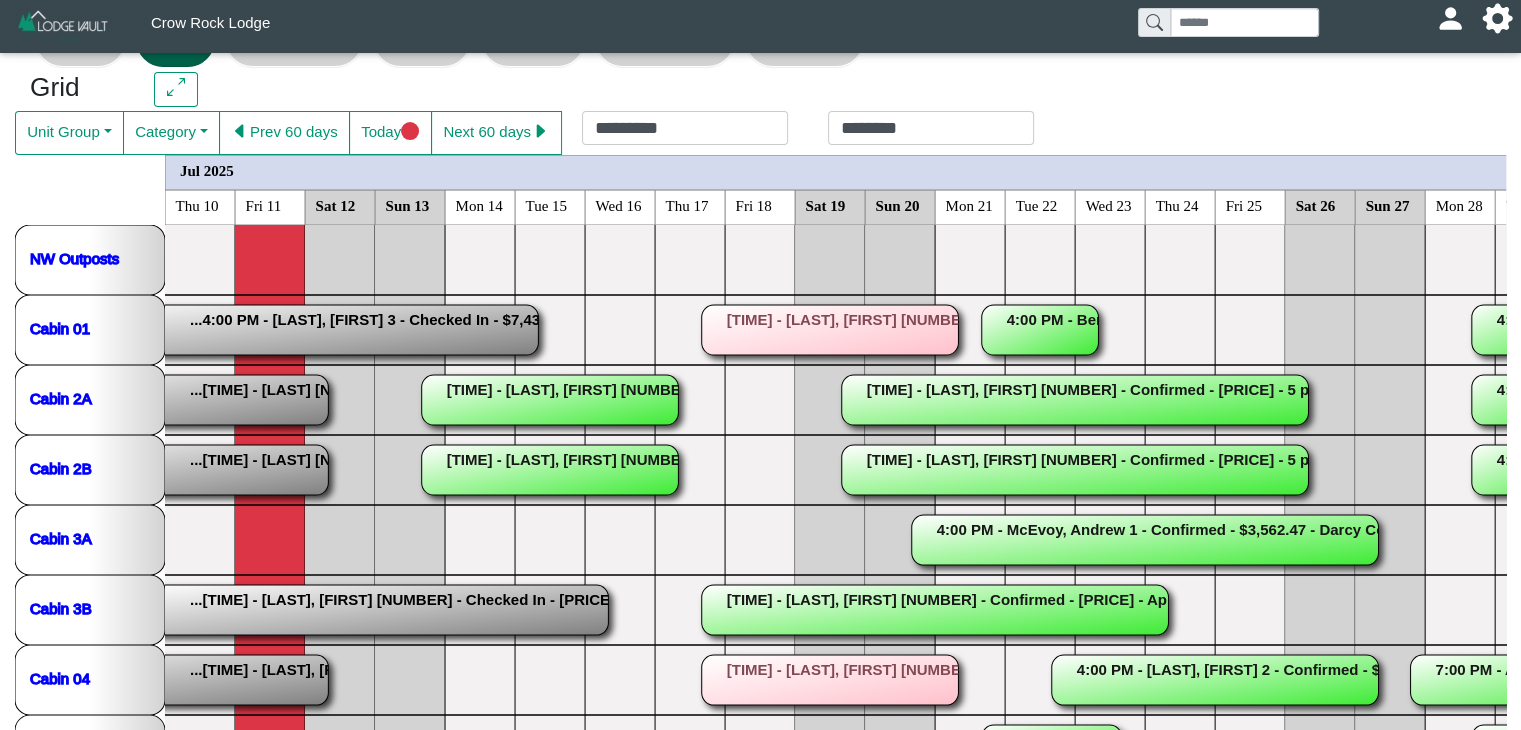 scroll, scrollTop: 61, scrollLeft: 0, axis: vertical 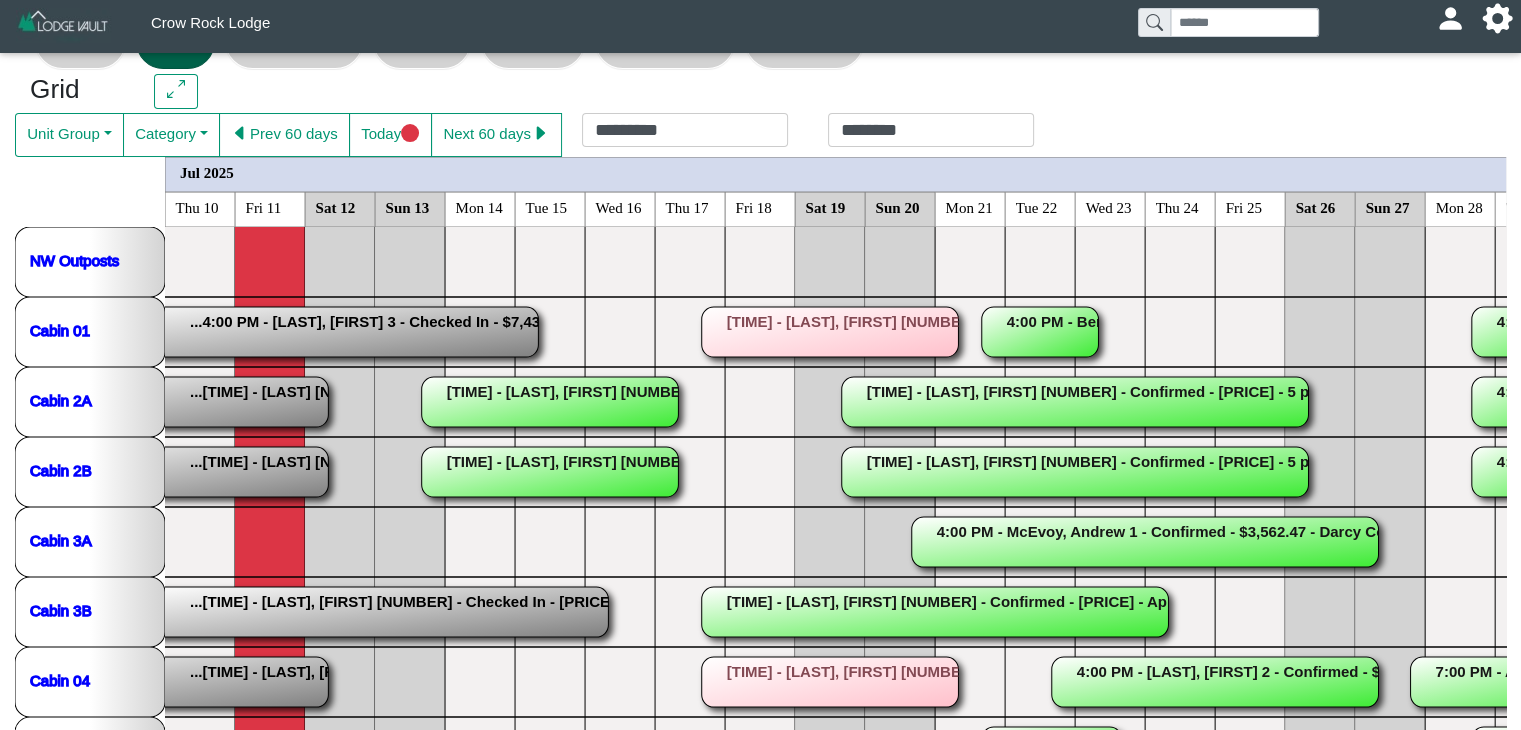 click 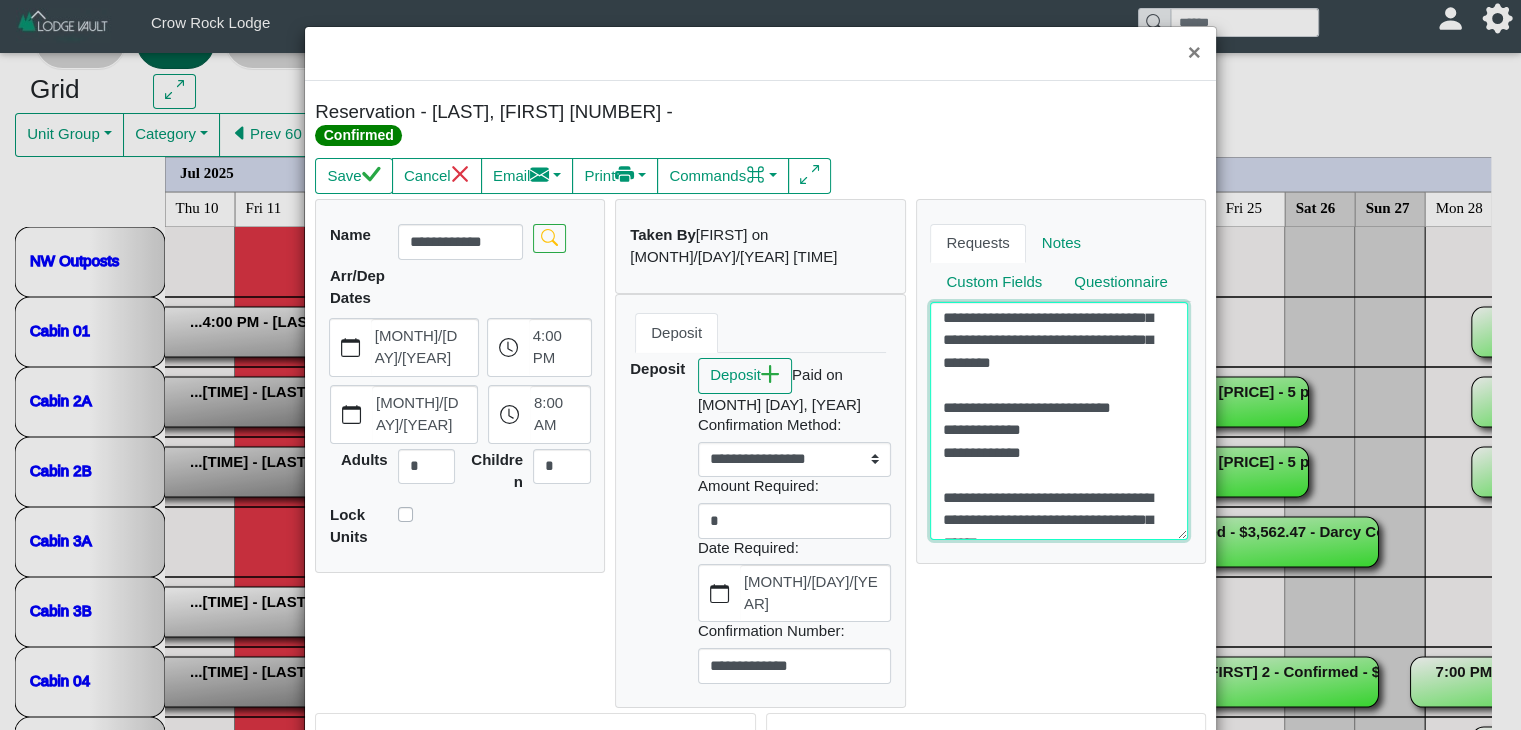 scroll, scrollTop: 157, scrollLeft: 0, axis: vertical 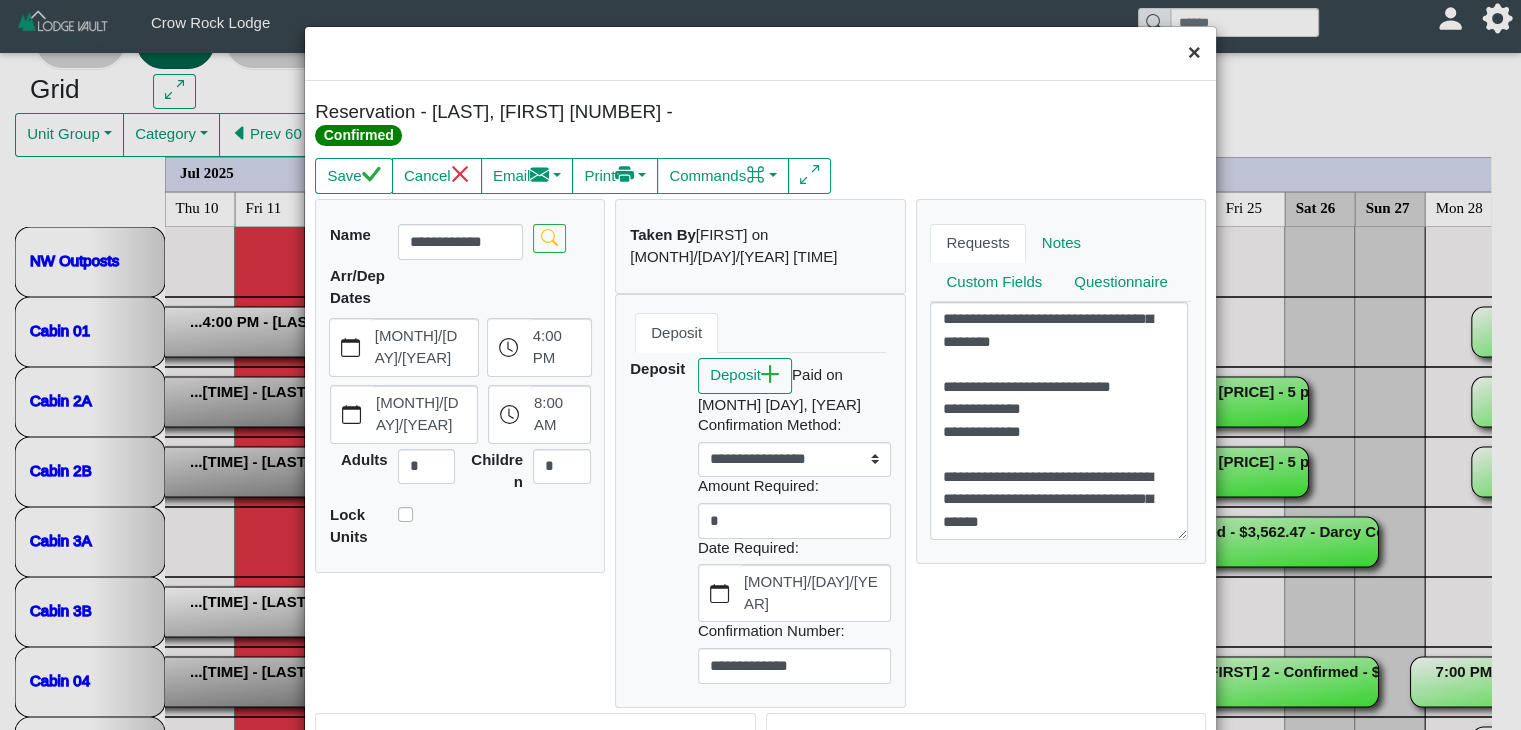 drag, startPoint x: 1173, startPoint y: 47, endPoint x: 1172, endPoint y: 78, distance: 31.016125 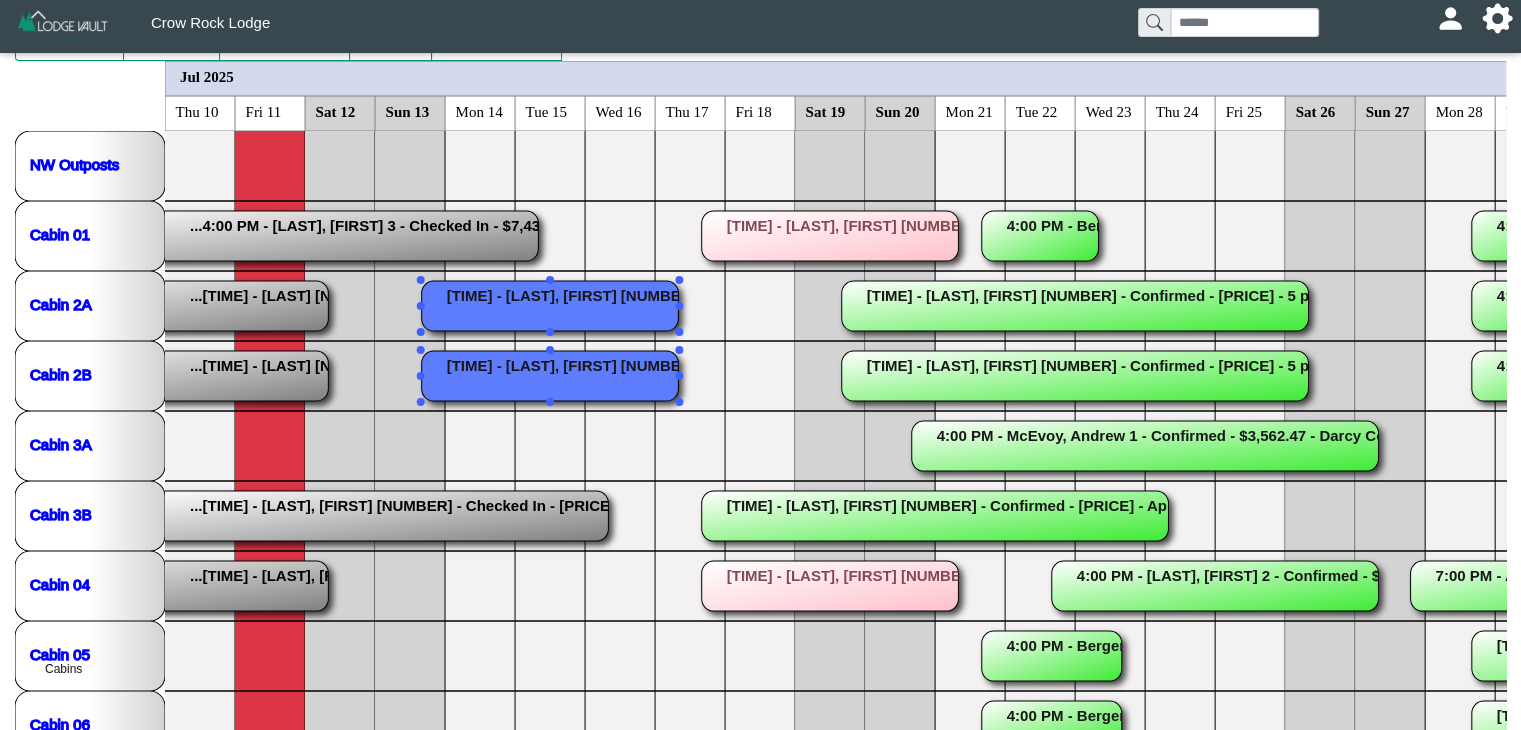 scroll, scrollTop: 218, scrollLeft: 0, axis: vertical 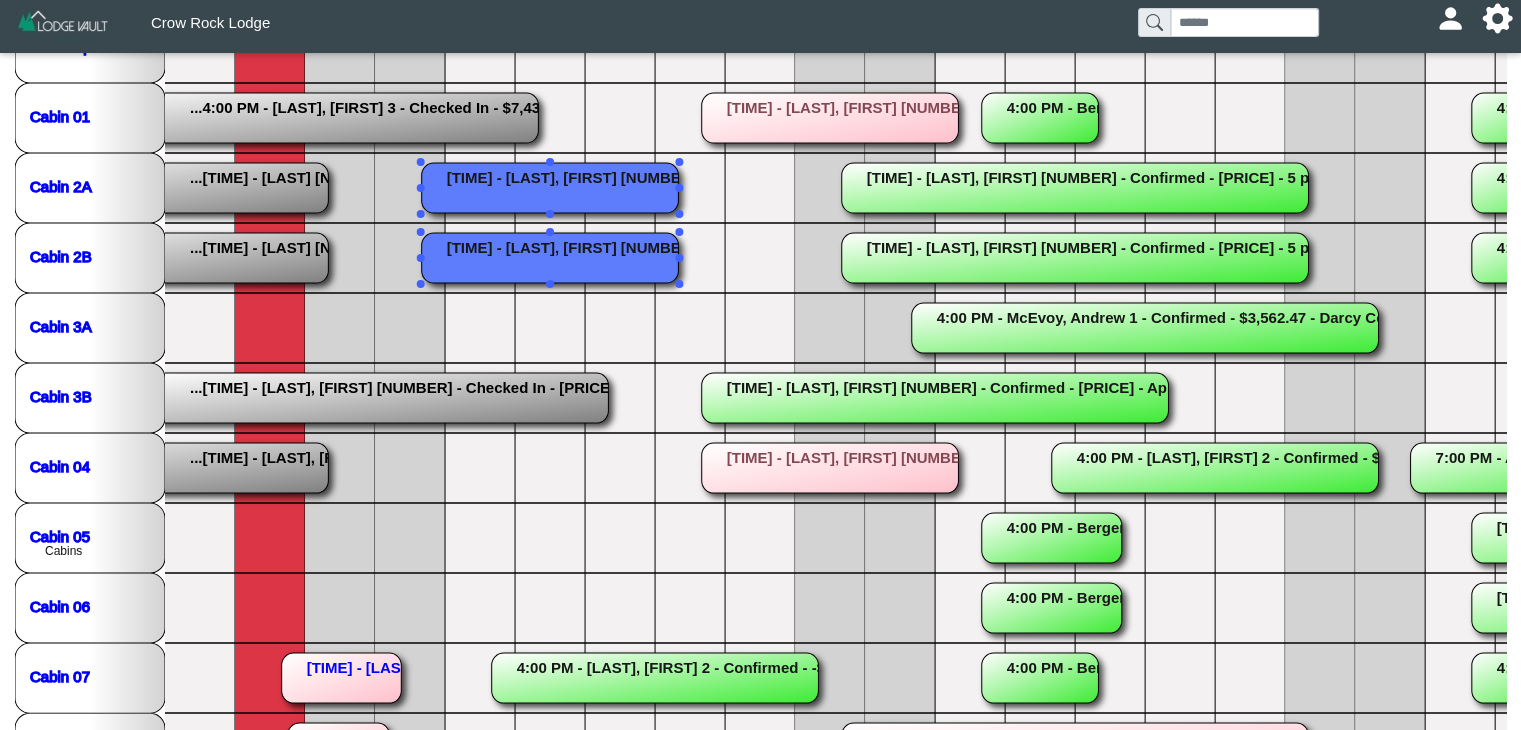 click 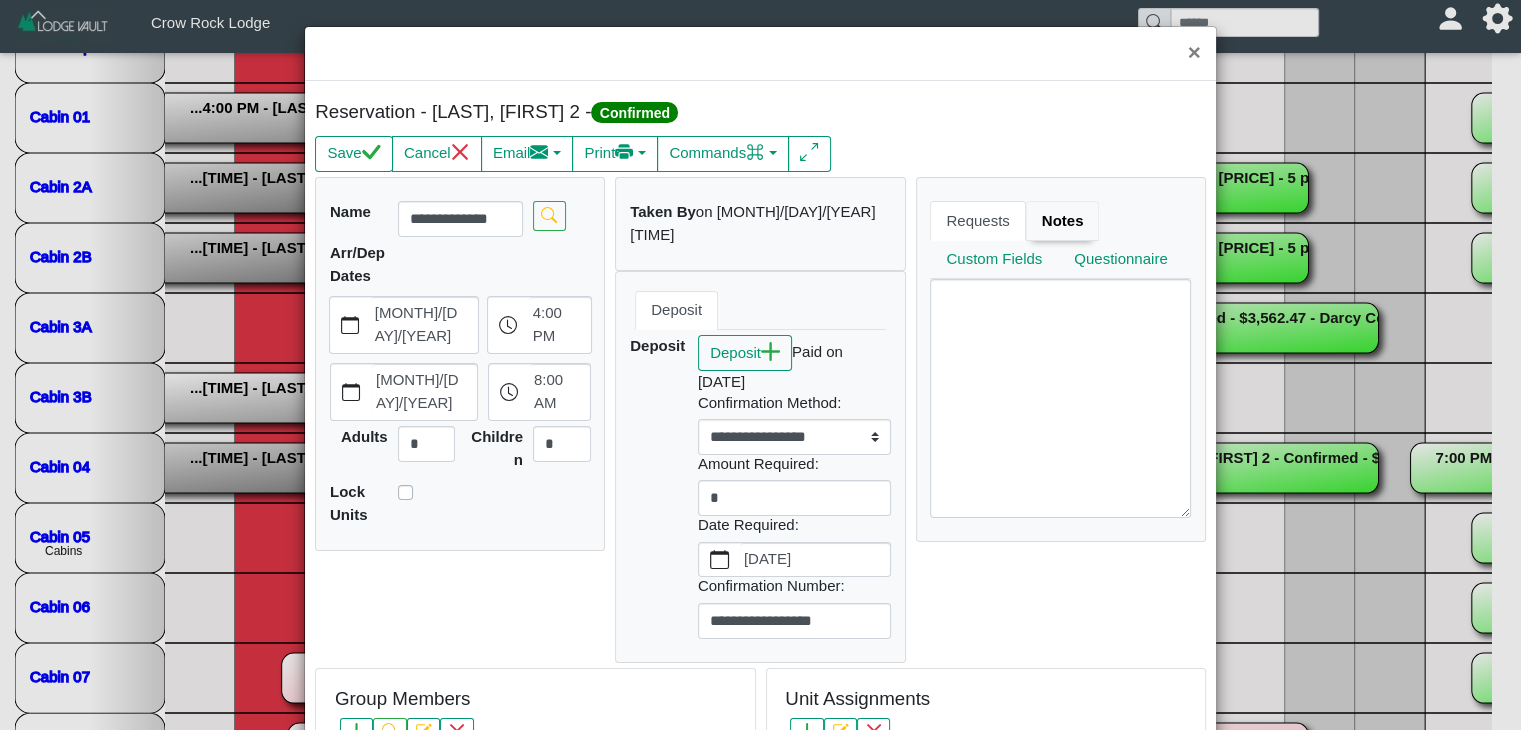 click on "Notes" at bounding box center [1063, 221] 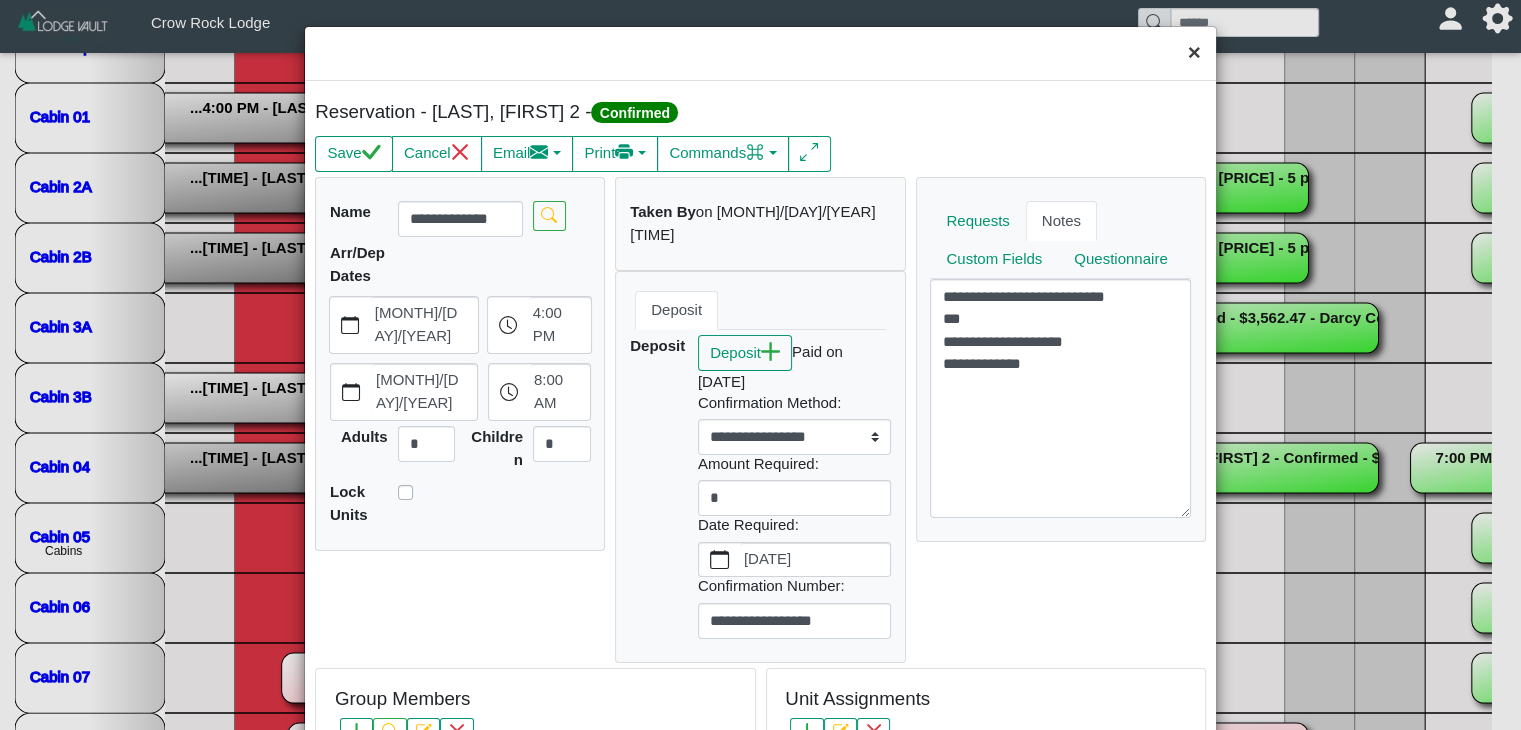 click on "×" at bounding box center (1194, 53) 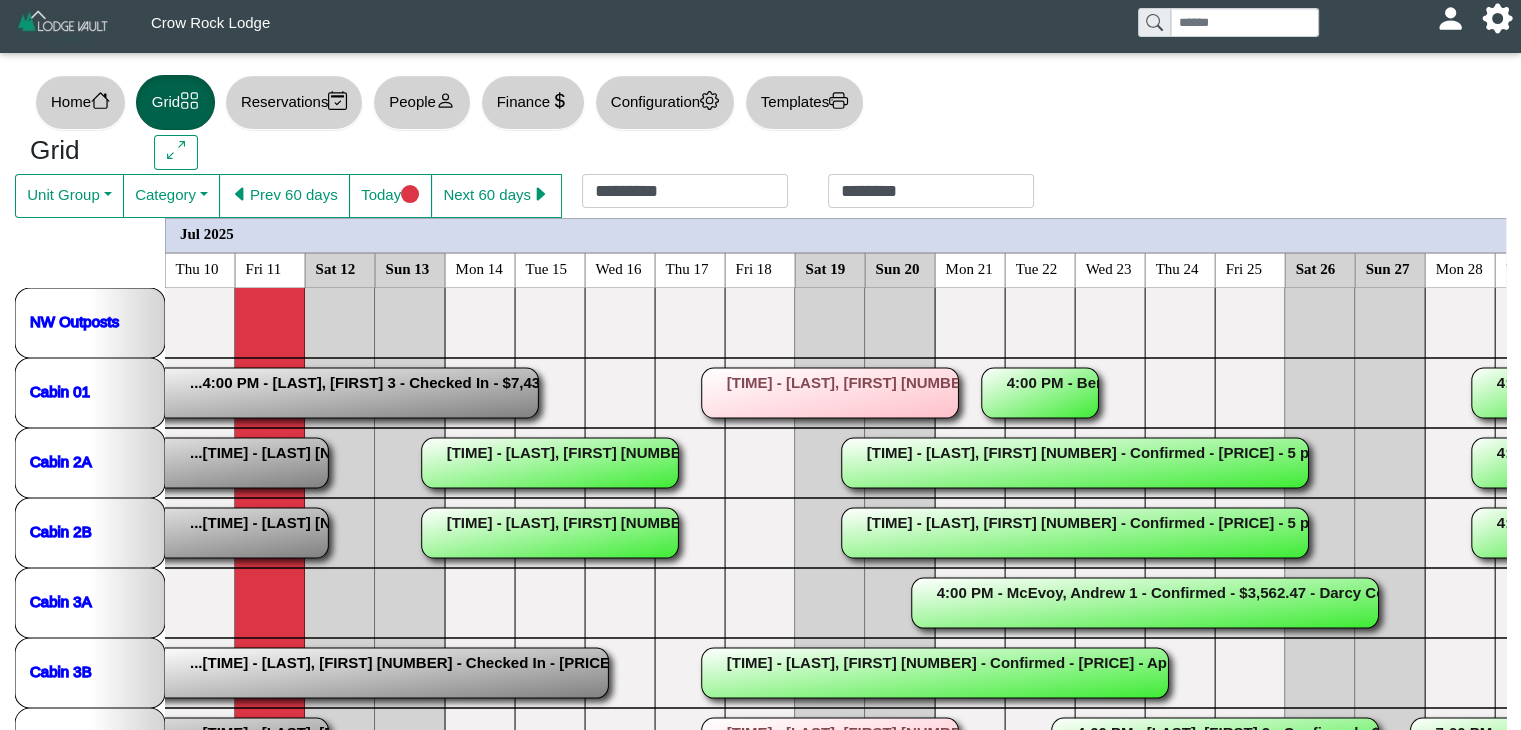 scroll, scrollTop: 46, scrollLeft: 0, axis: vertical 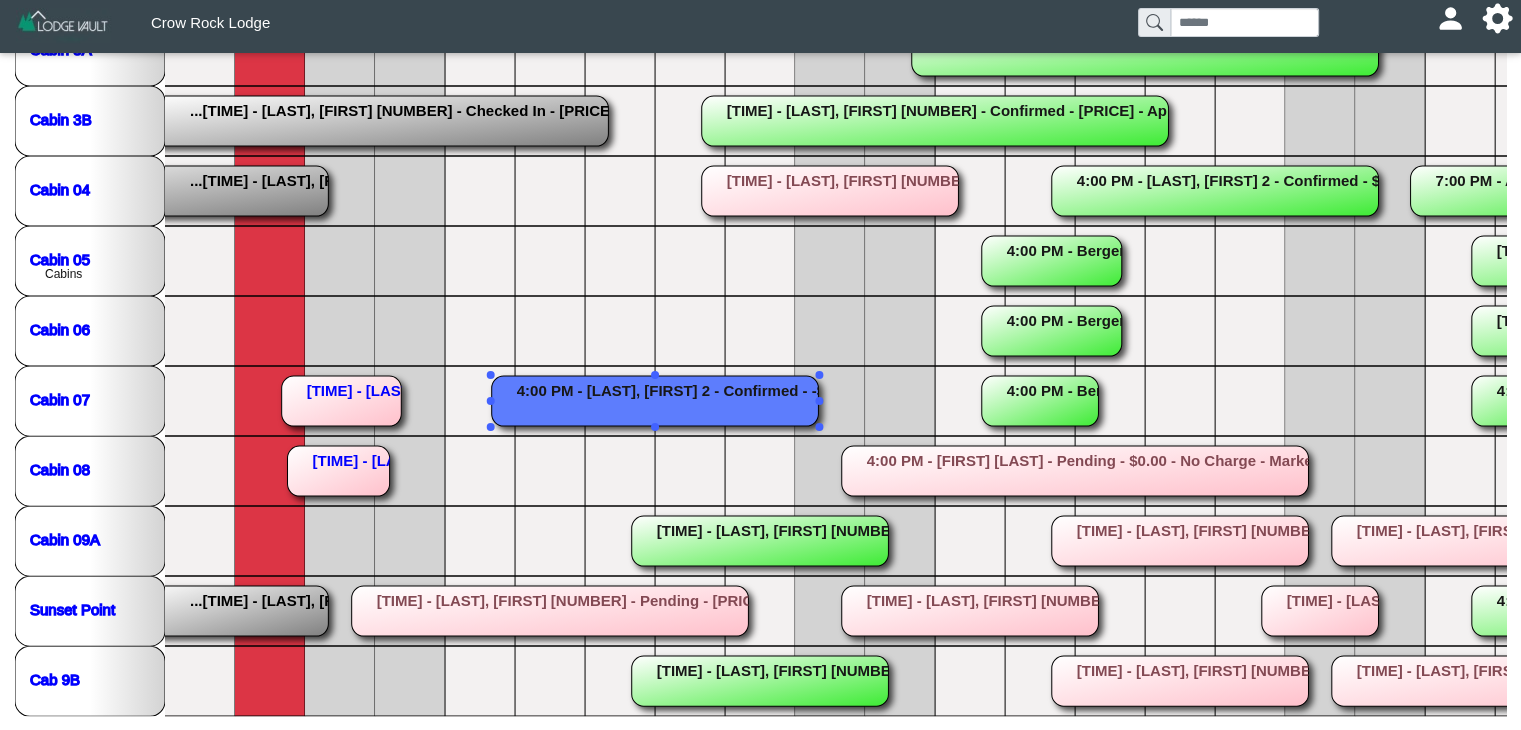 click 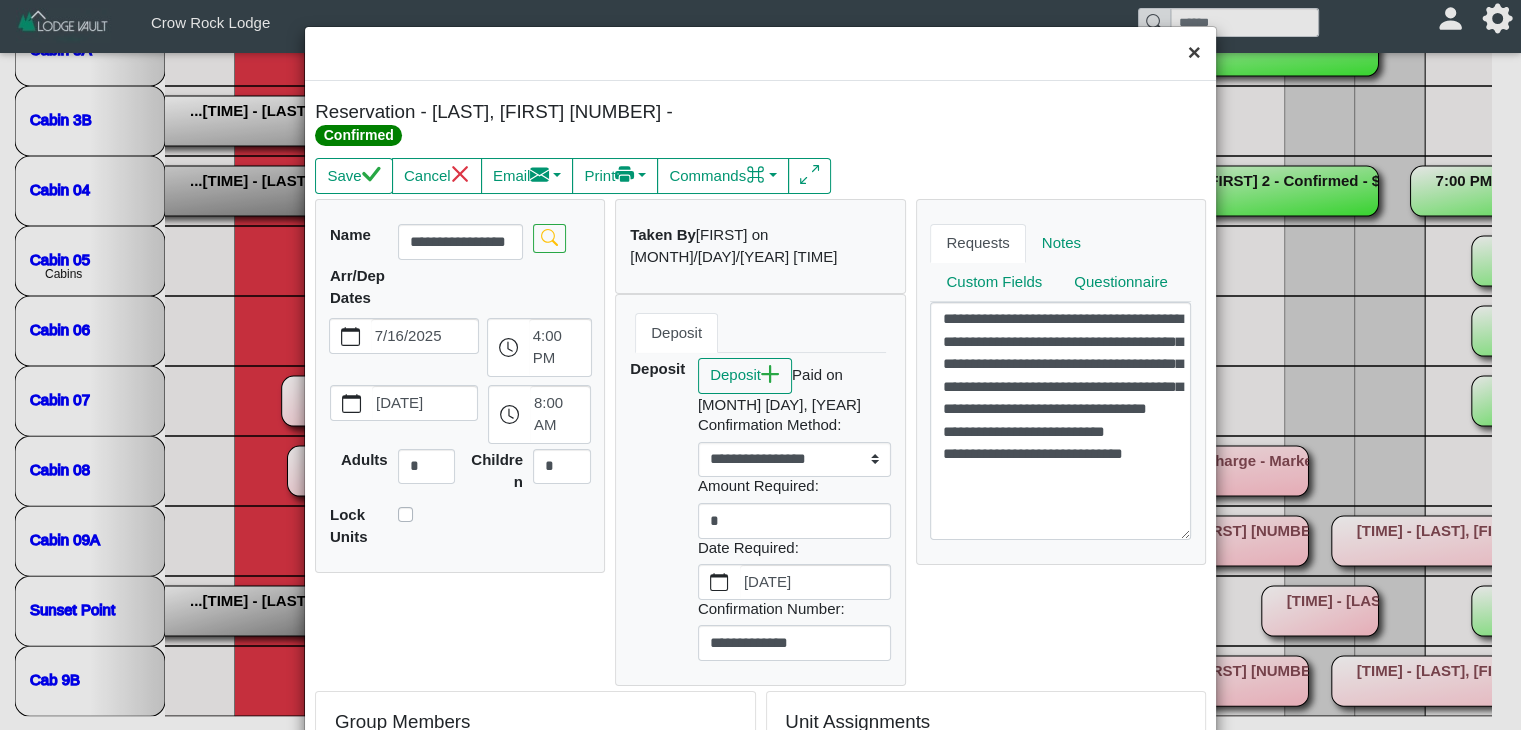 click on "×" at bounding box center (1194, 53) 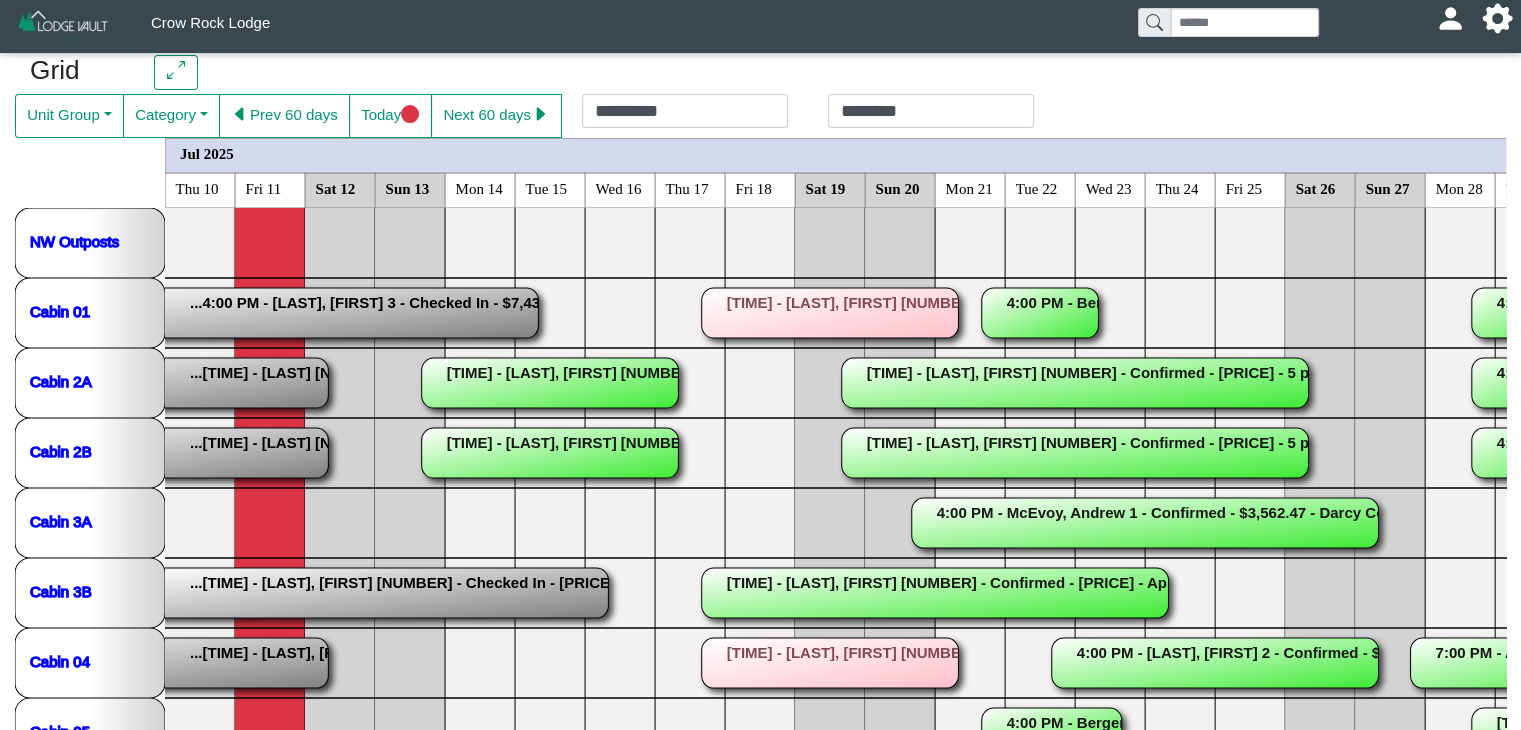 scroll, scrollTop: 60, scrollLeft: 0, axis: vertical 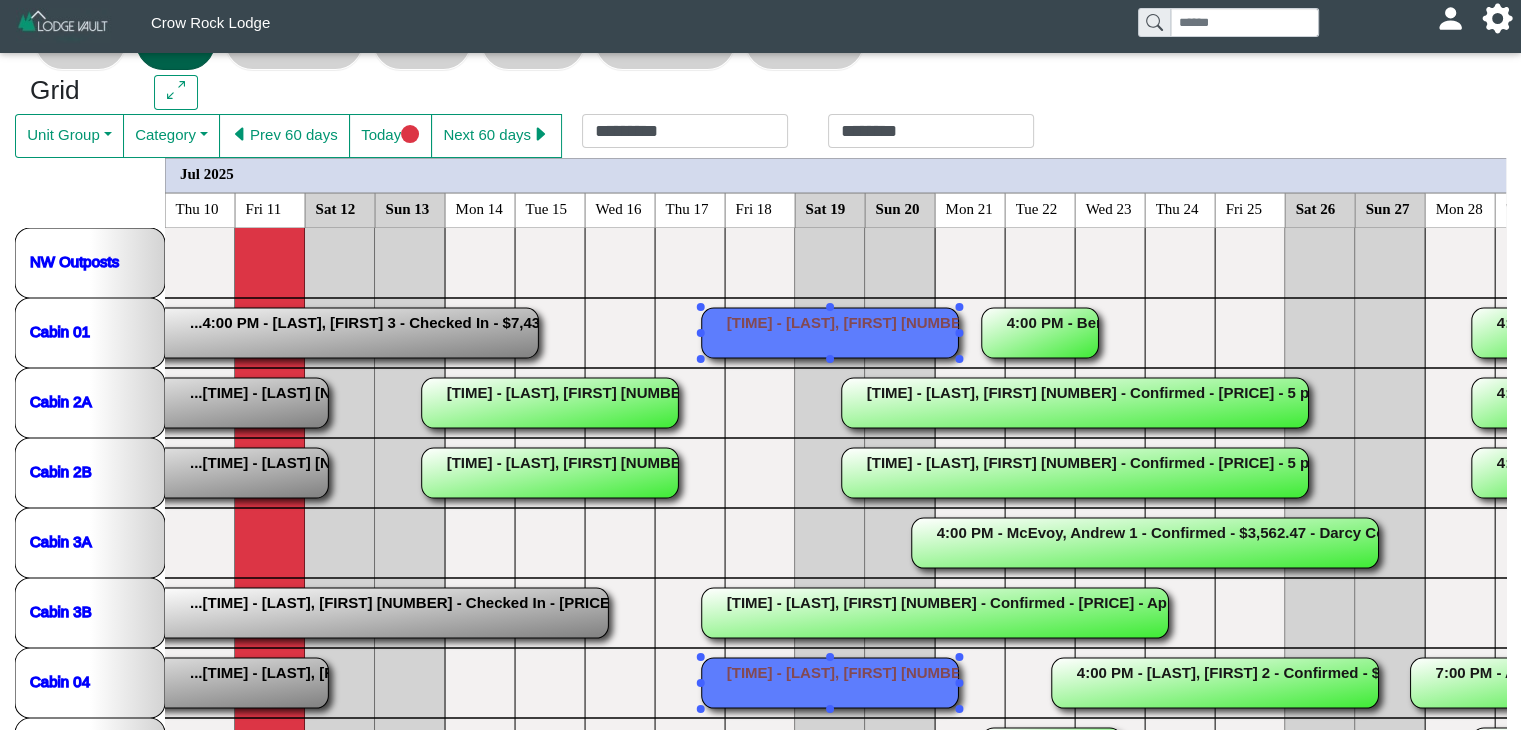 click 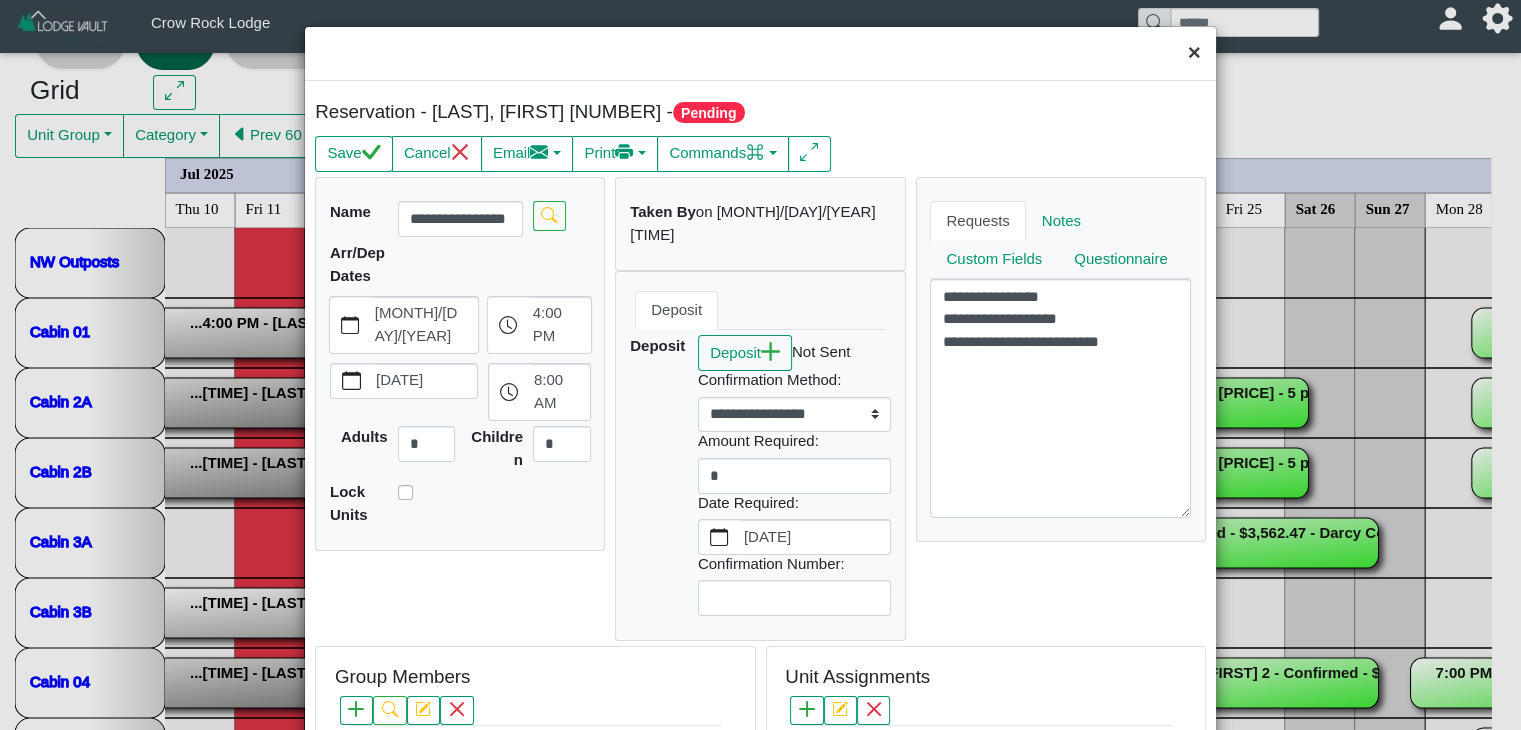 click on "×" at bounding box center [1194, 53] 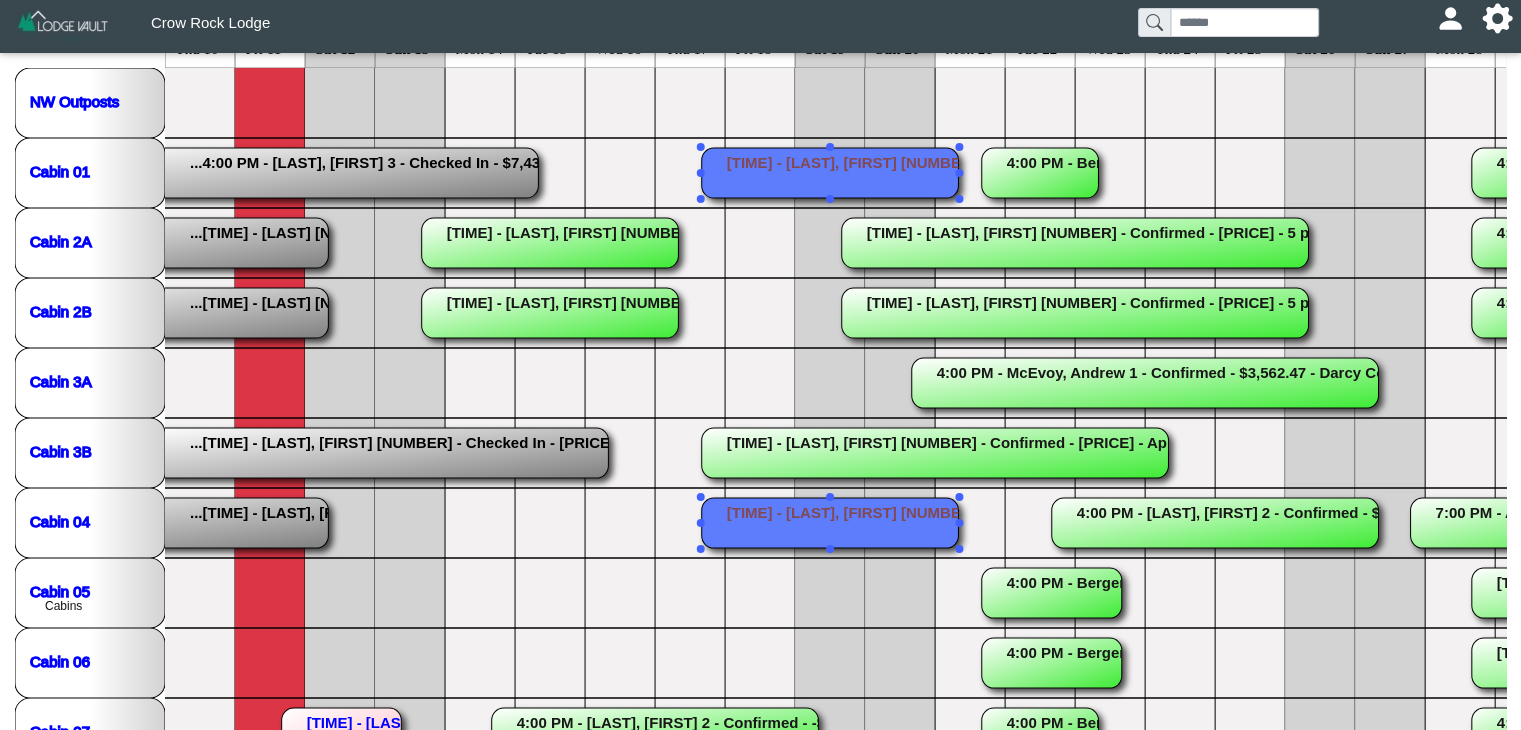 scroll, scrollTop: 208, scrollLeft: 0, axis: vertical 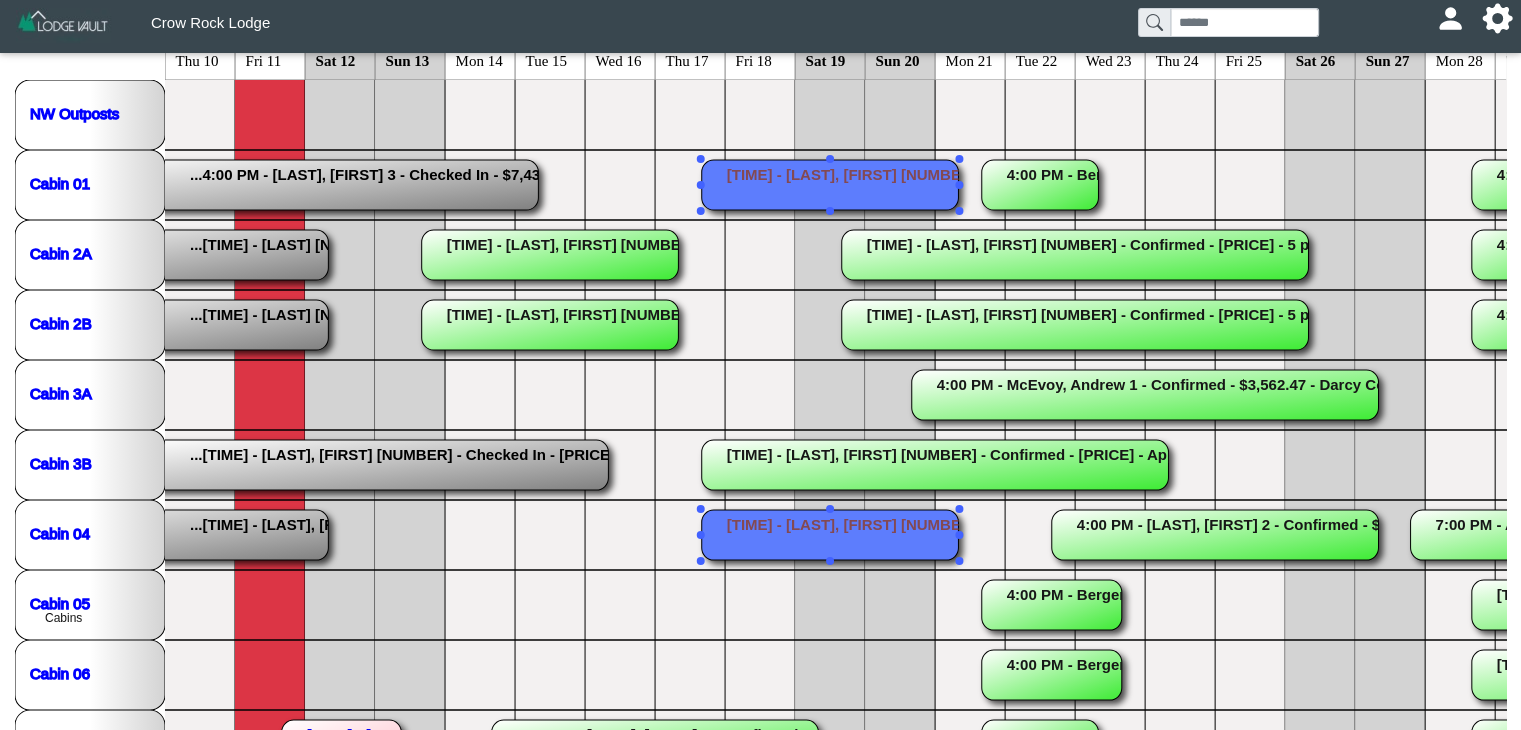 click 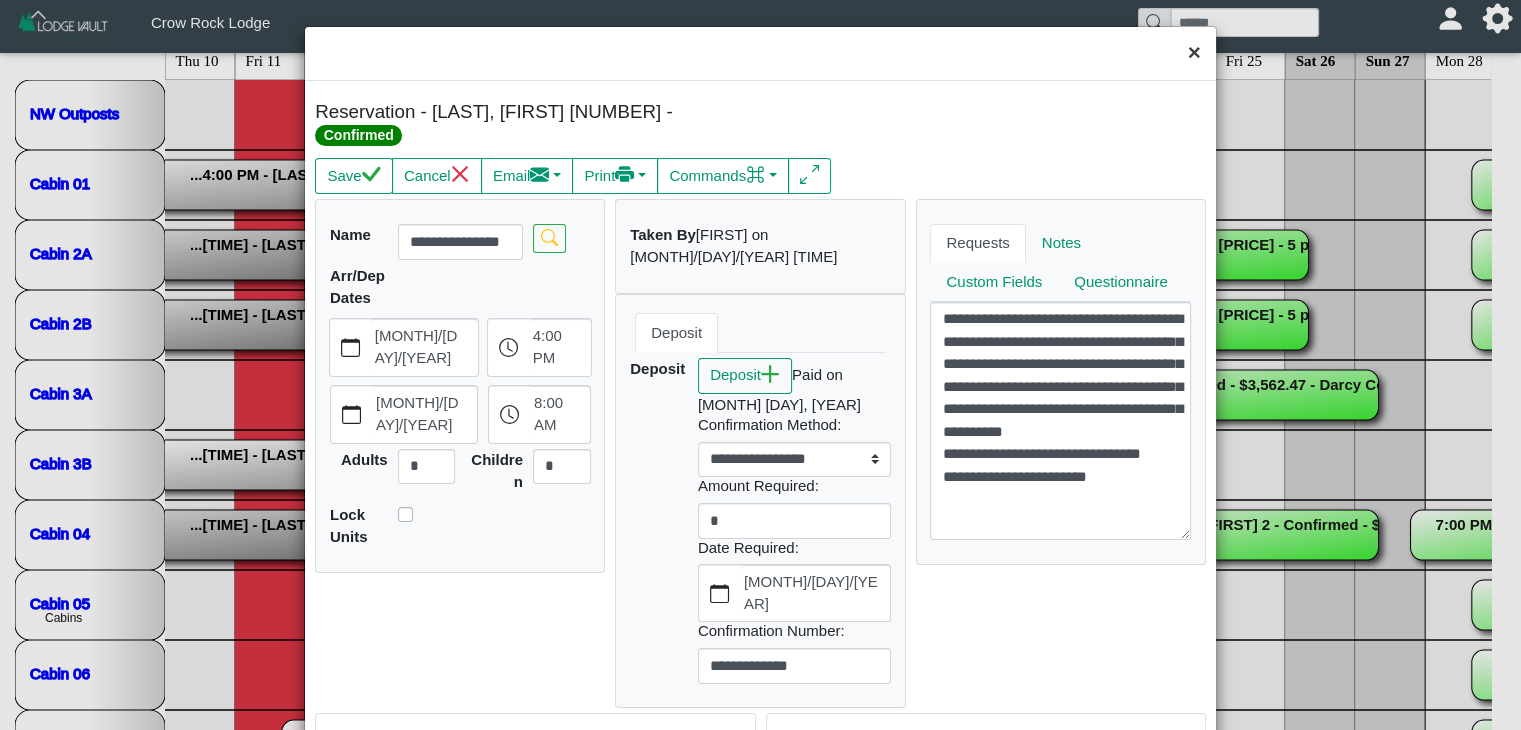 click on "×" at bounding box center (1194, 53) 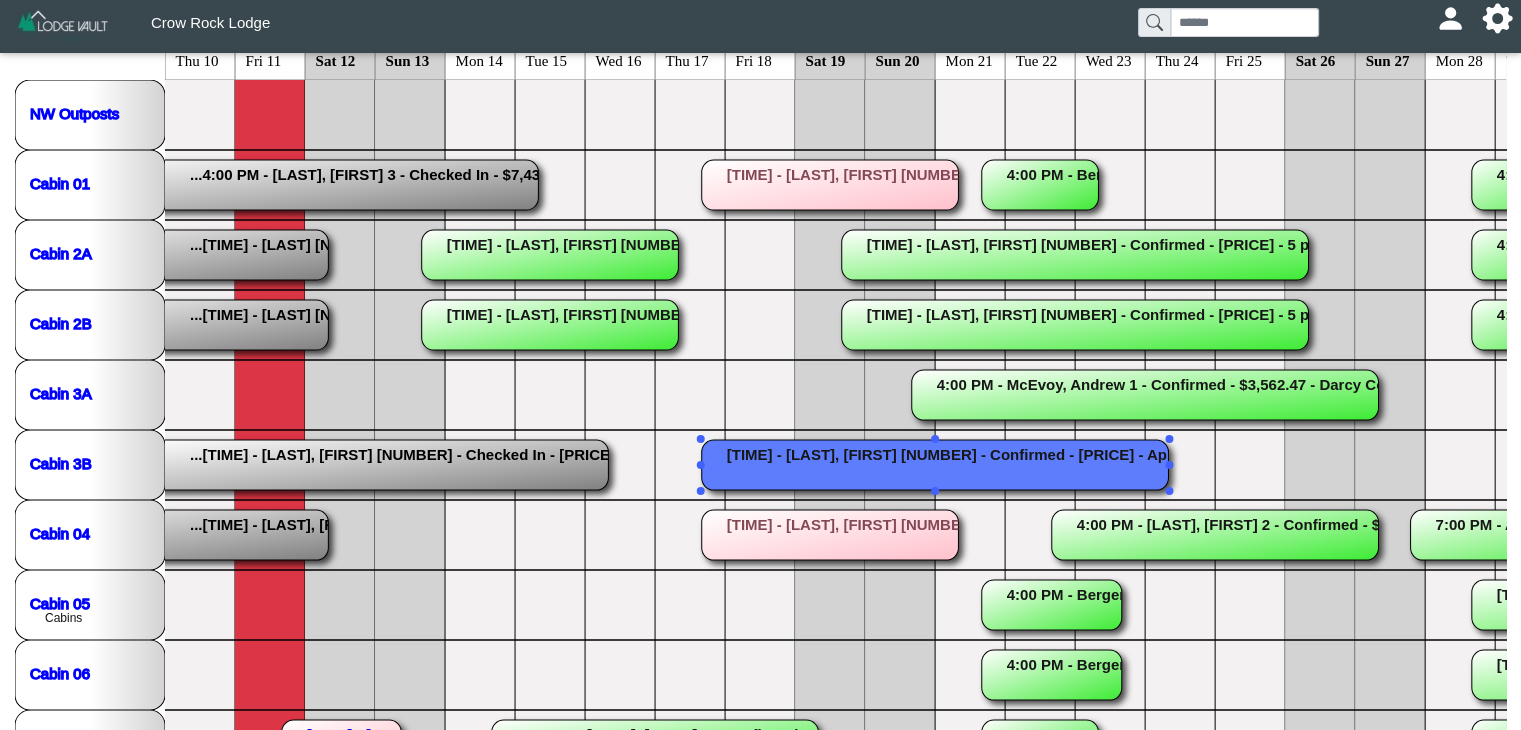 click 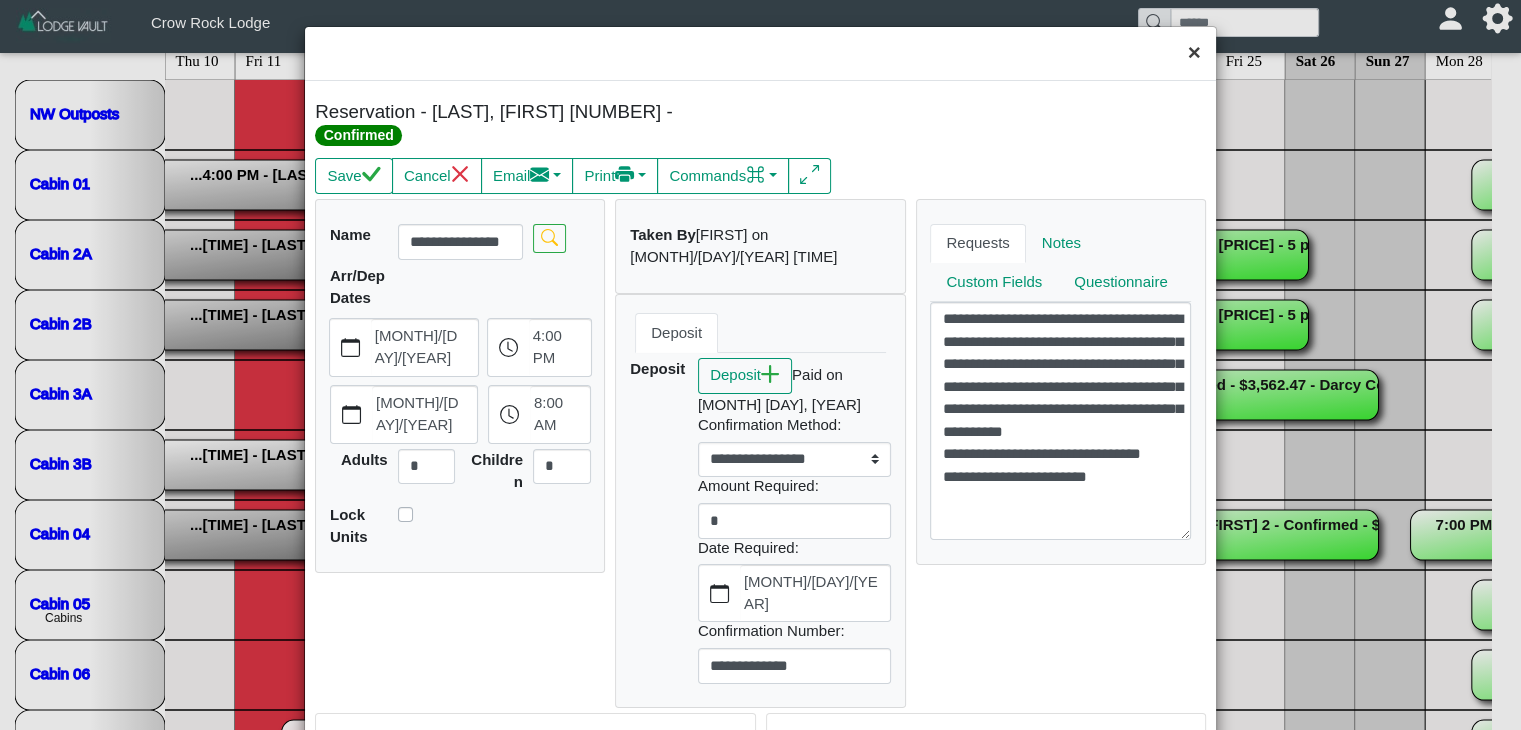 click on "×" at bounding box center (1194, 53) 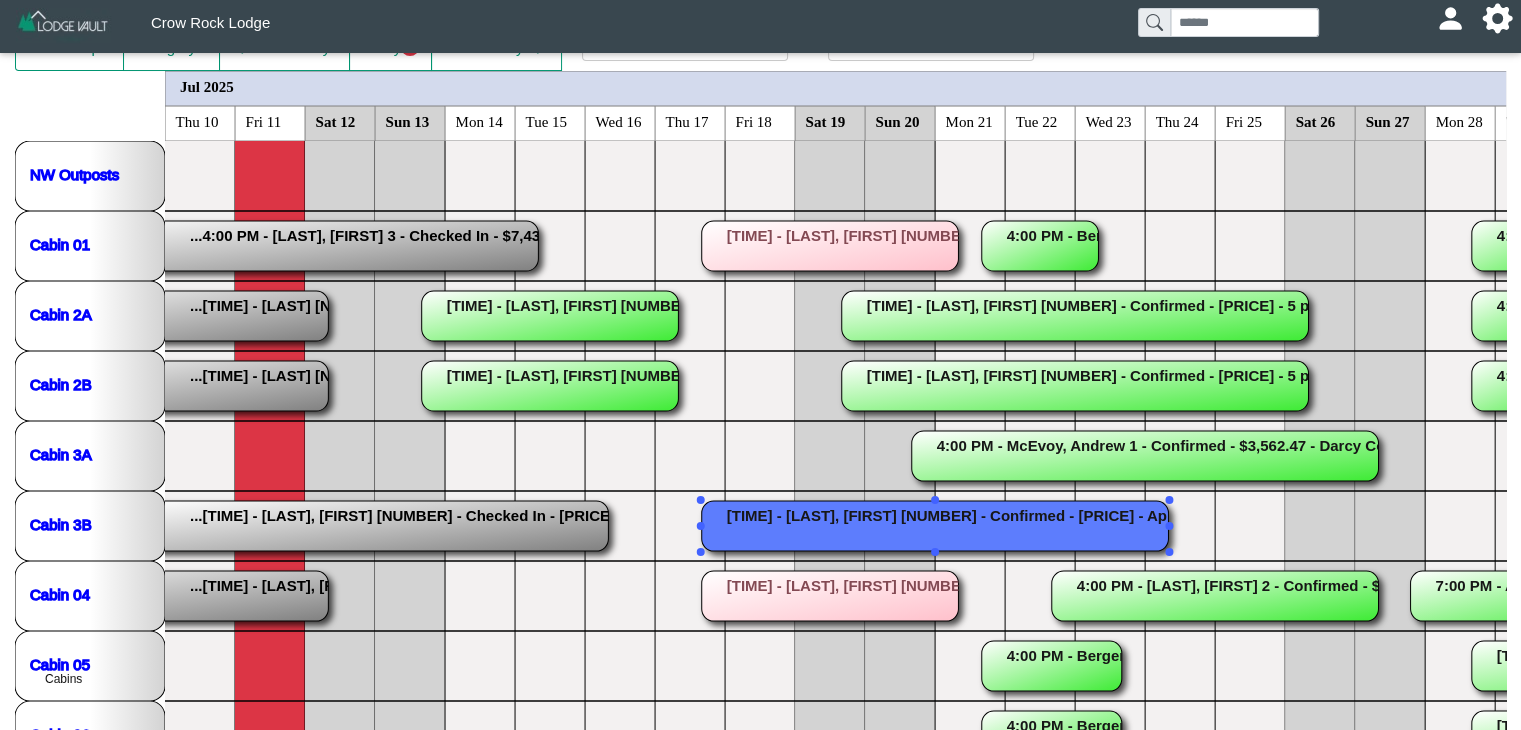 scroll, scrollTop: 0, scrollLeft: 0, axis: both 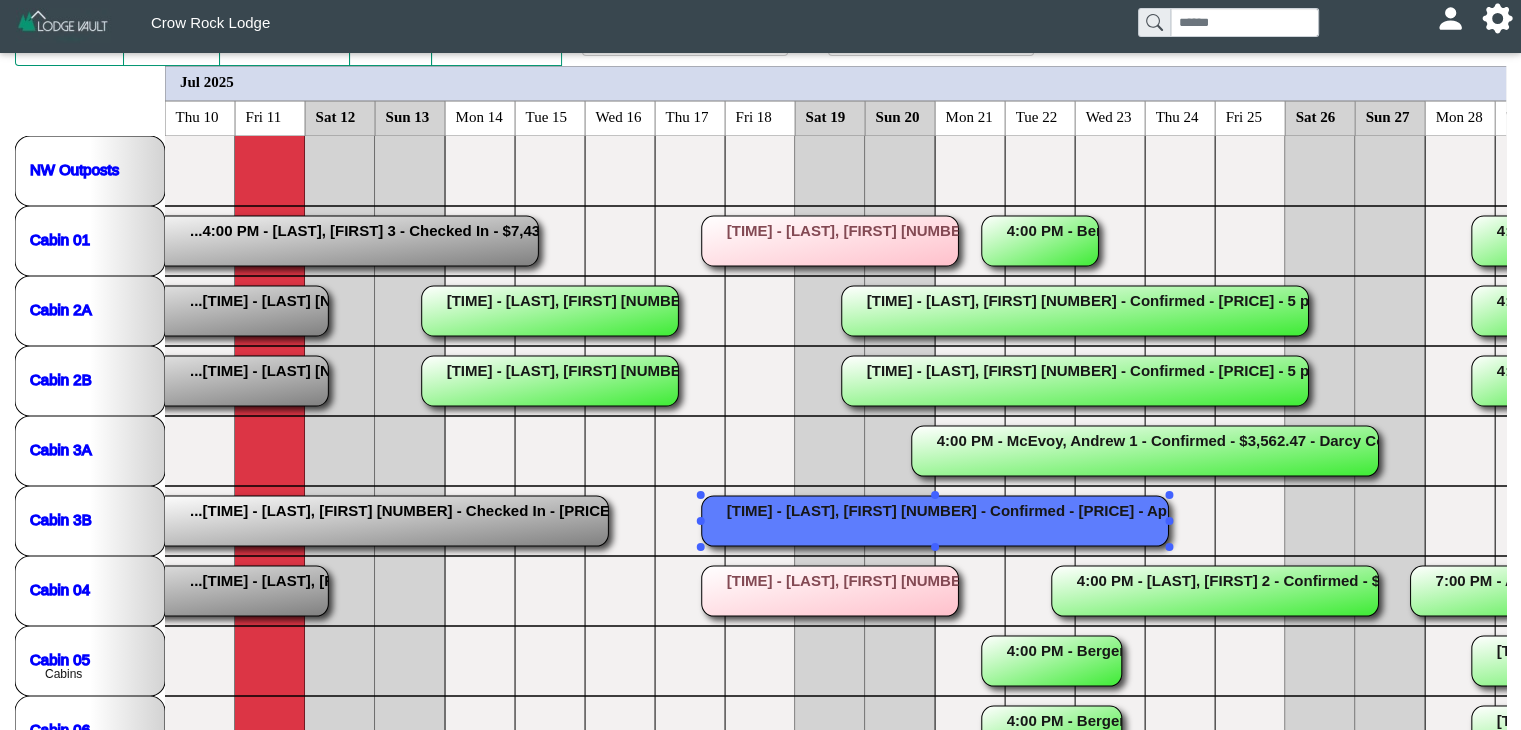 click 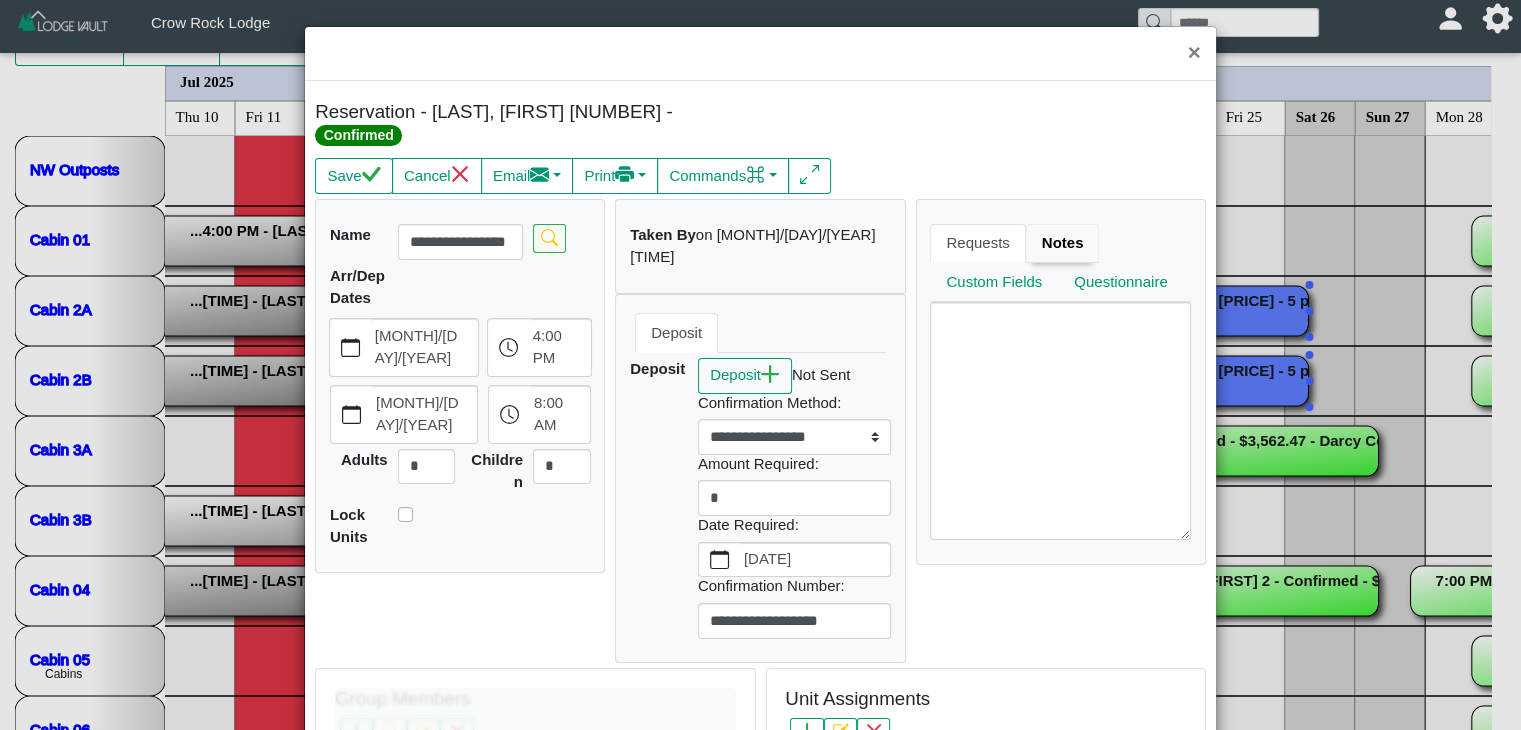 click on "Notes" at bounding box center (1063, 244) 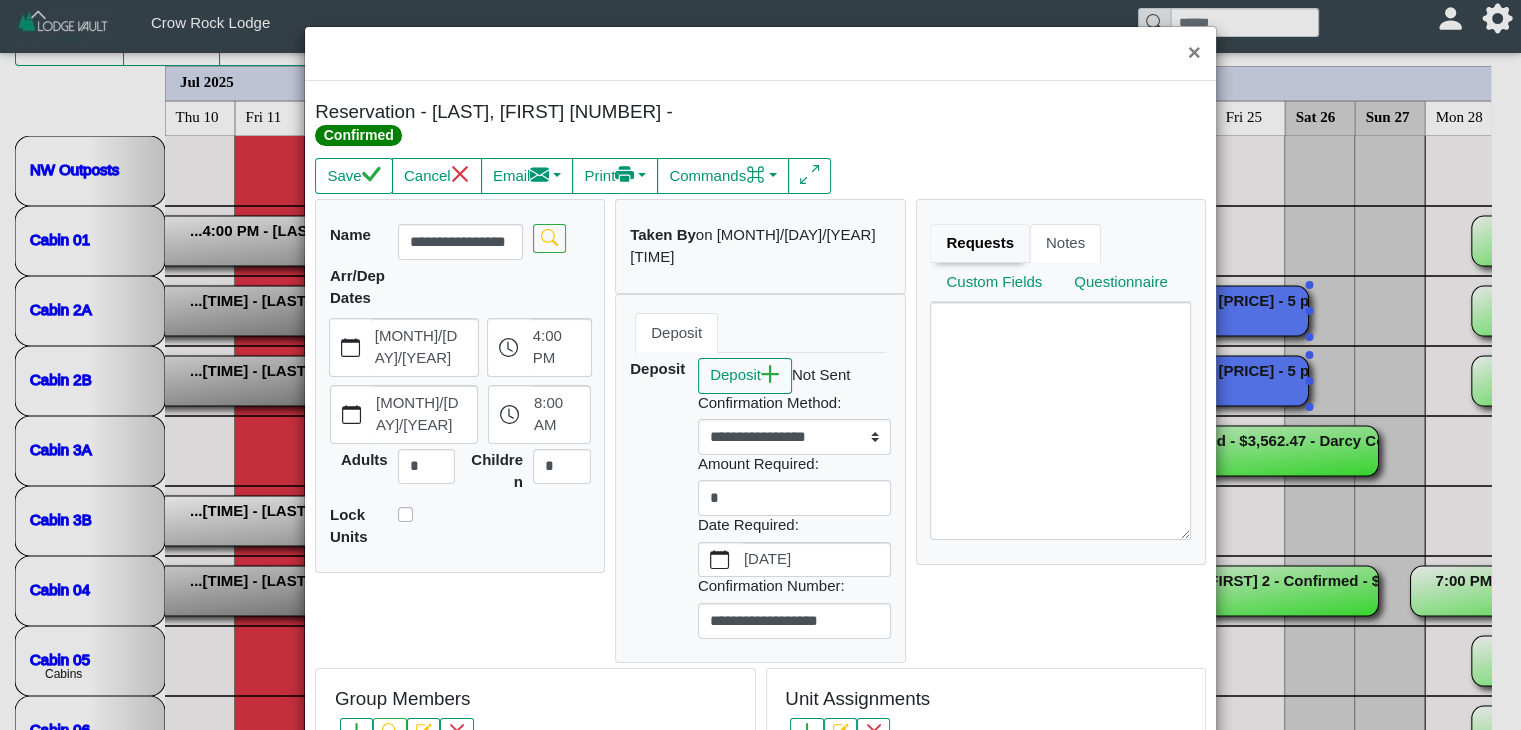 click on "Requests" at bounding box center (980, 244) 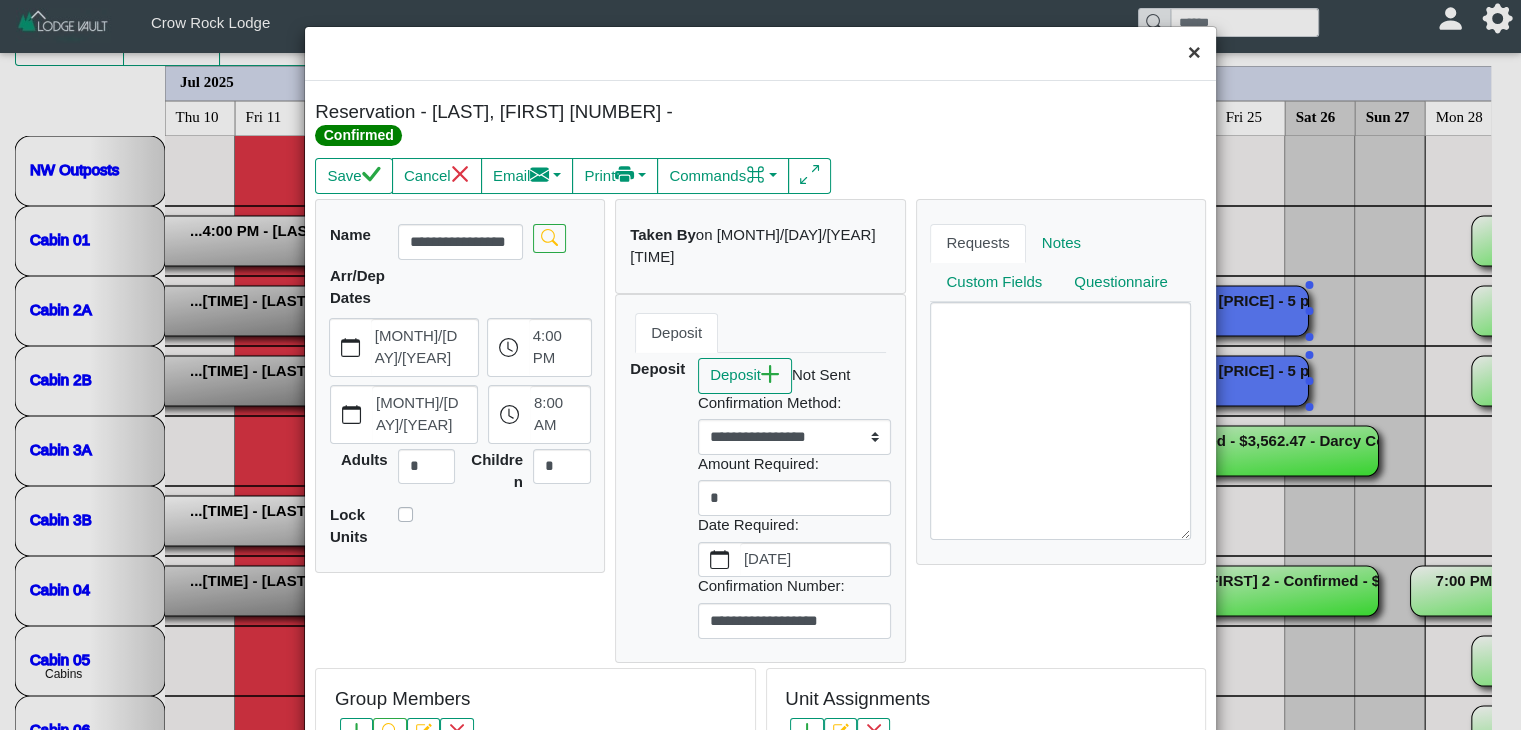 click on "×" at bounding box center (1194, 53) 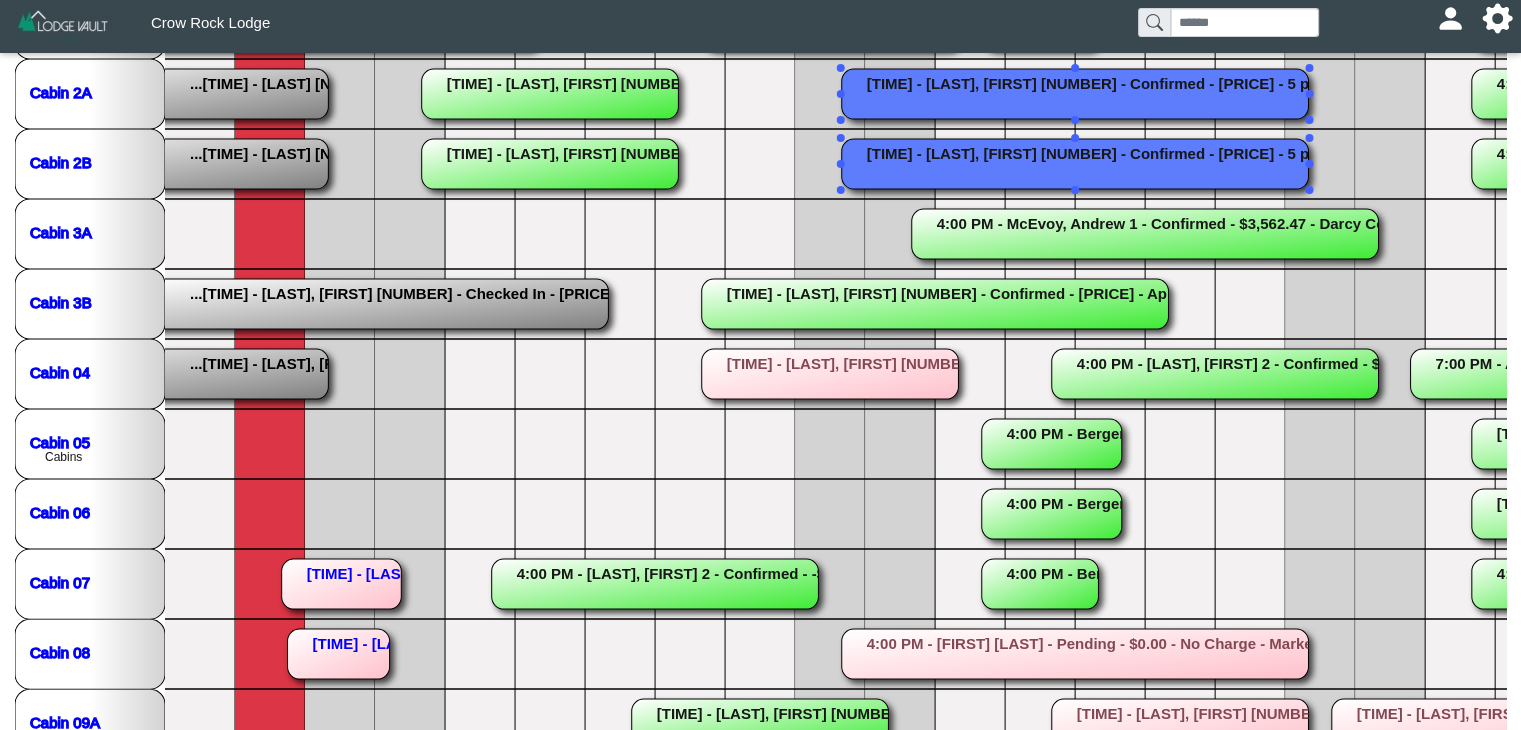 scroll, scrollTop: 374, scrollLeft: 0, axis: vertical 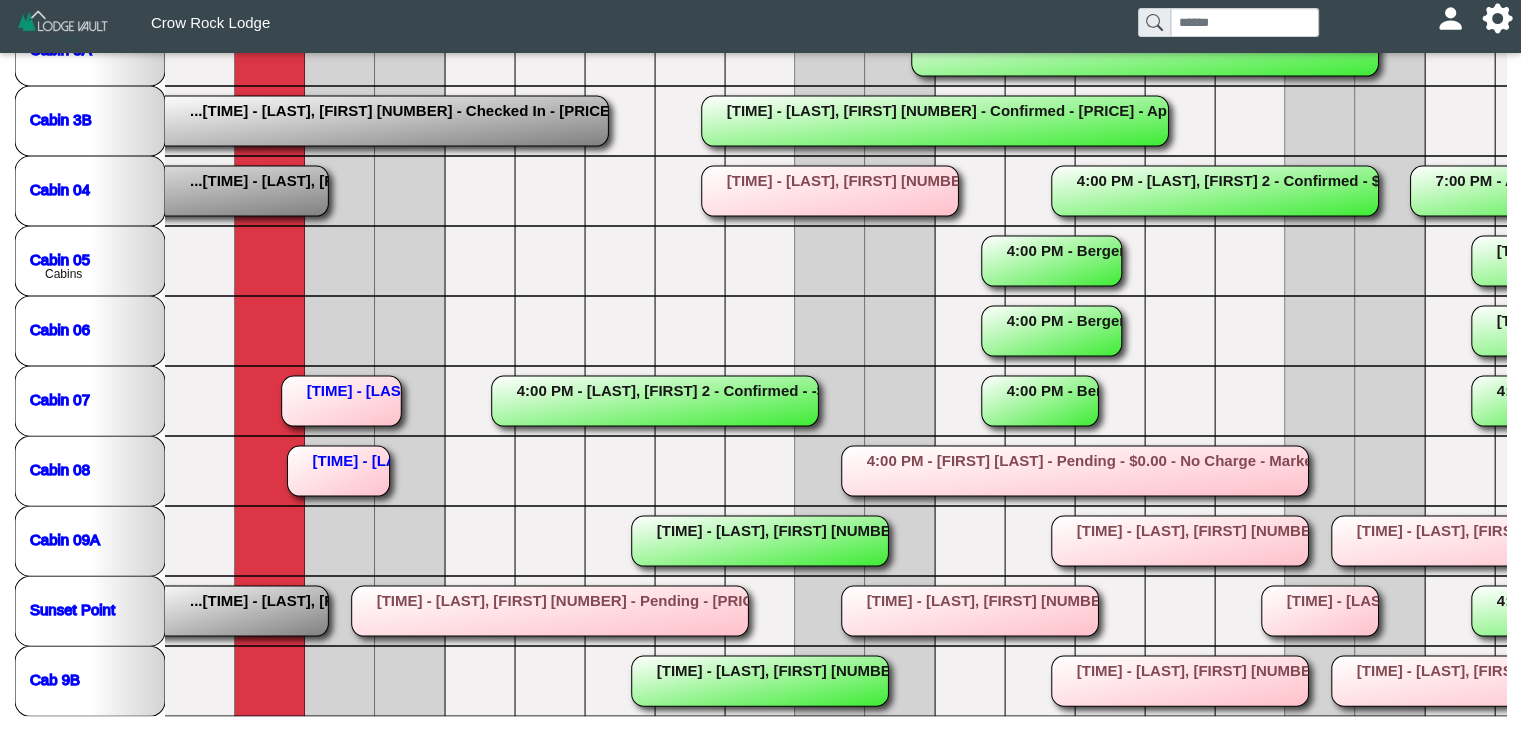 click 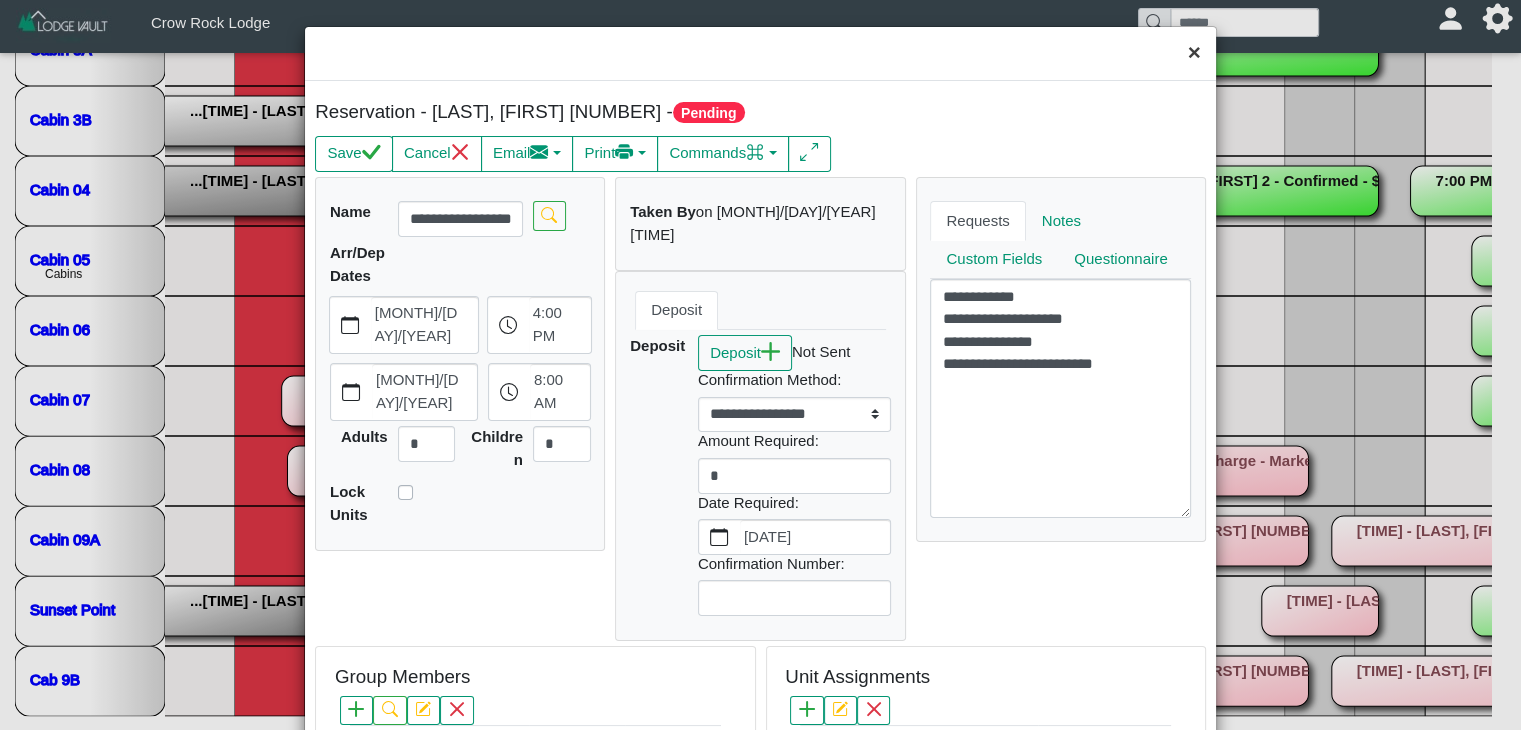click on "×" at bounding box center (1194, 53) 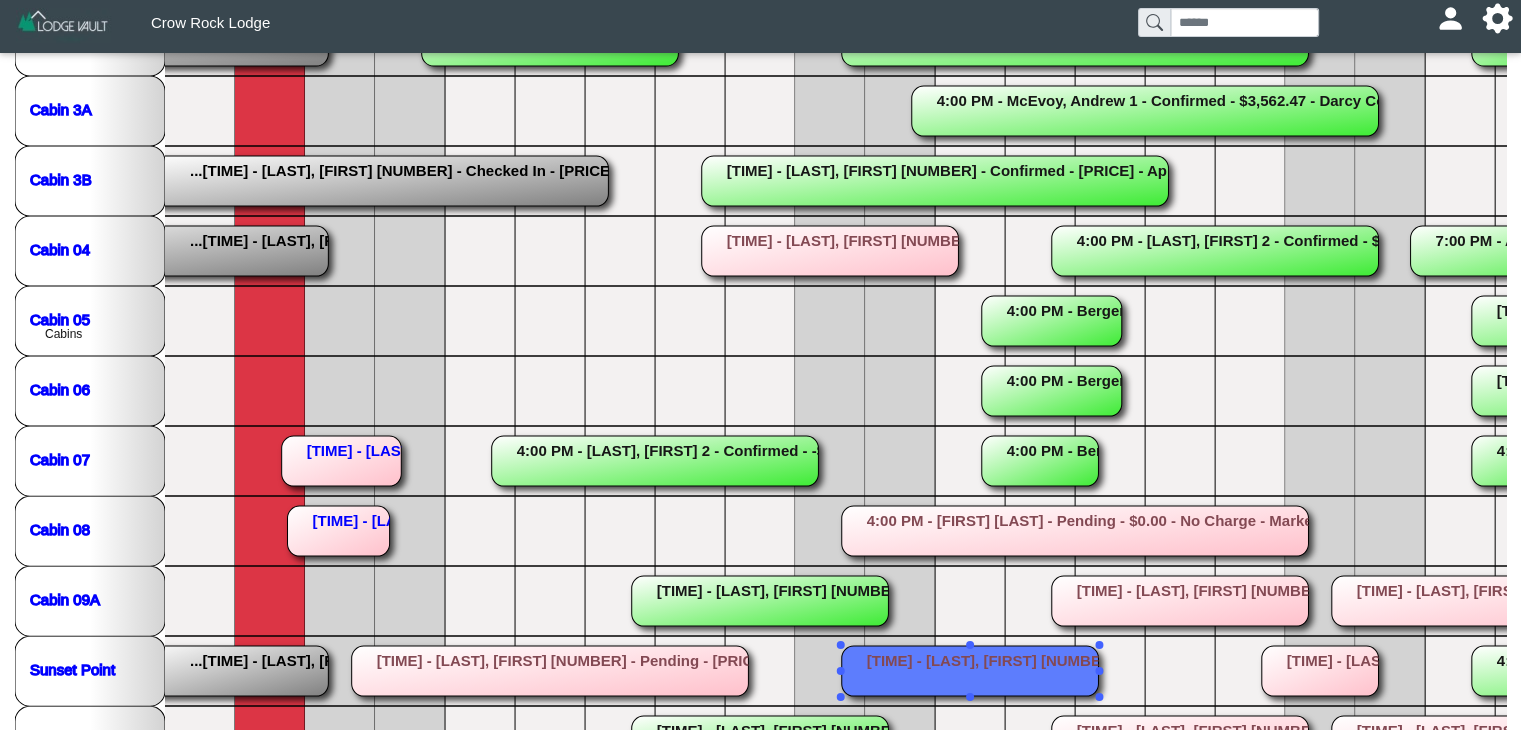 scroll, scrollTop: 511, scrollLeft: 0, axis: vertical 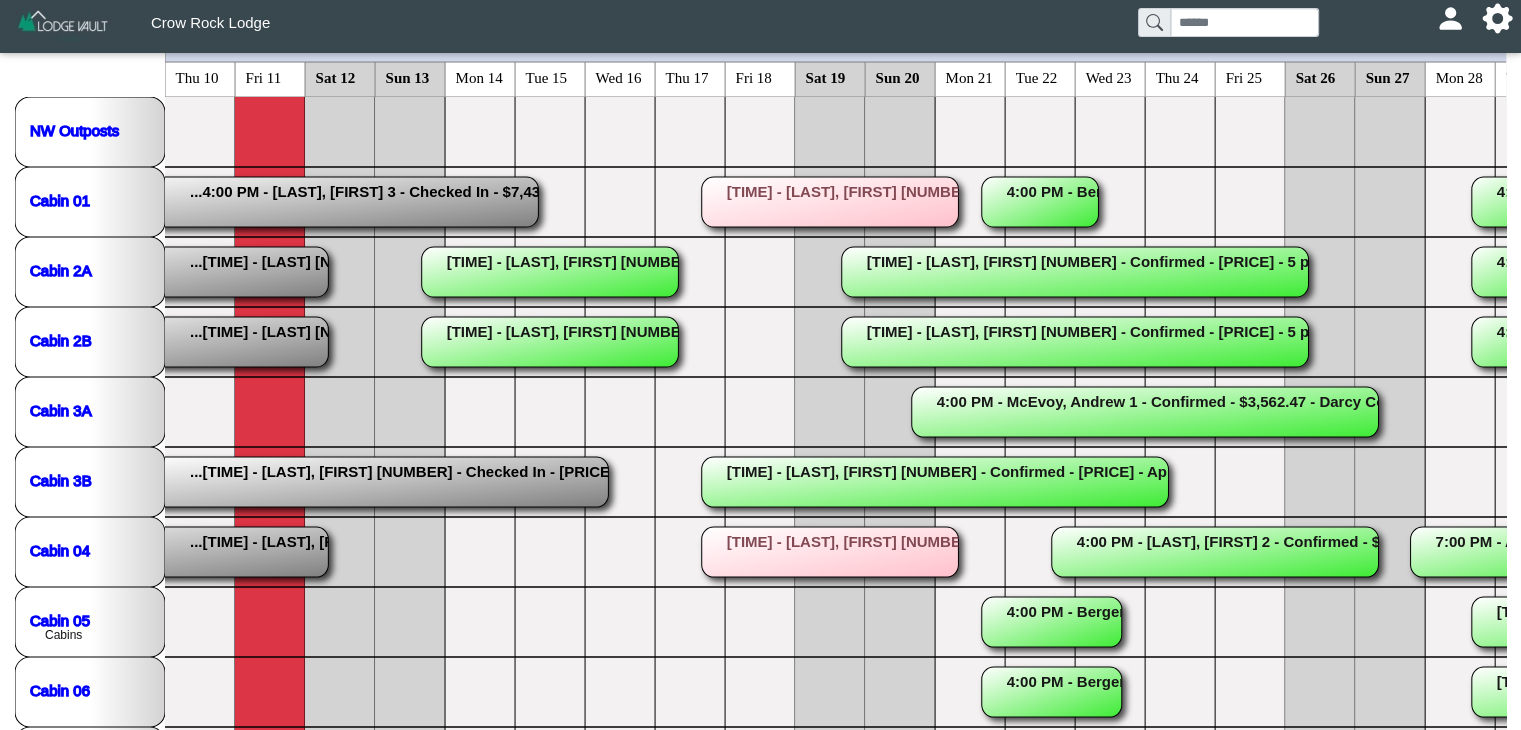 click 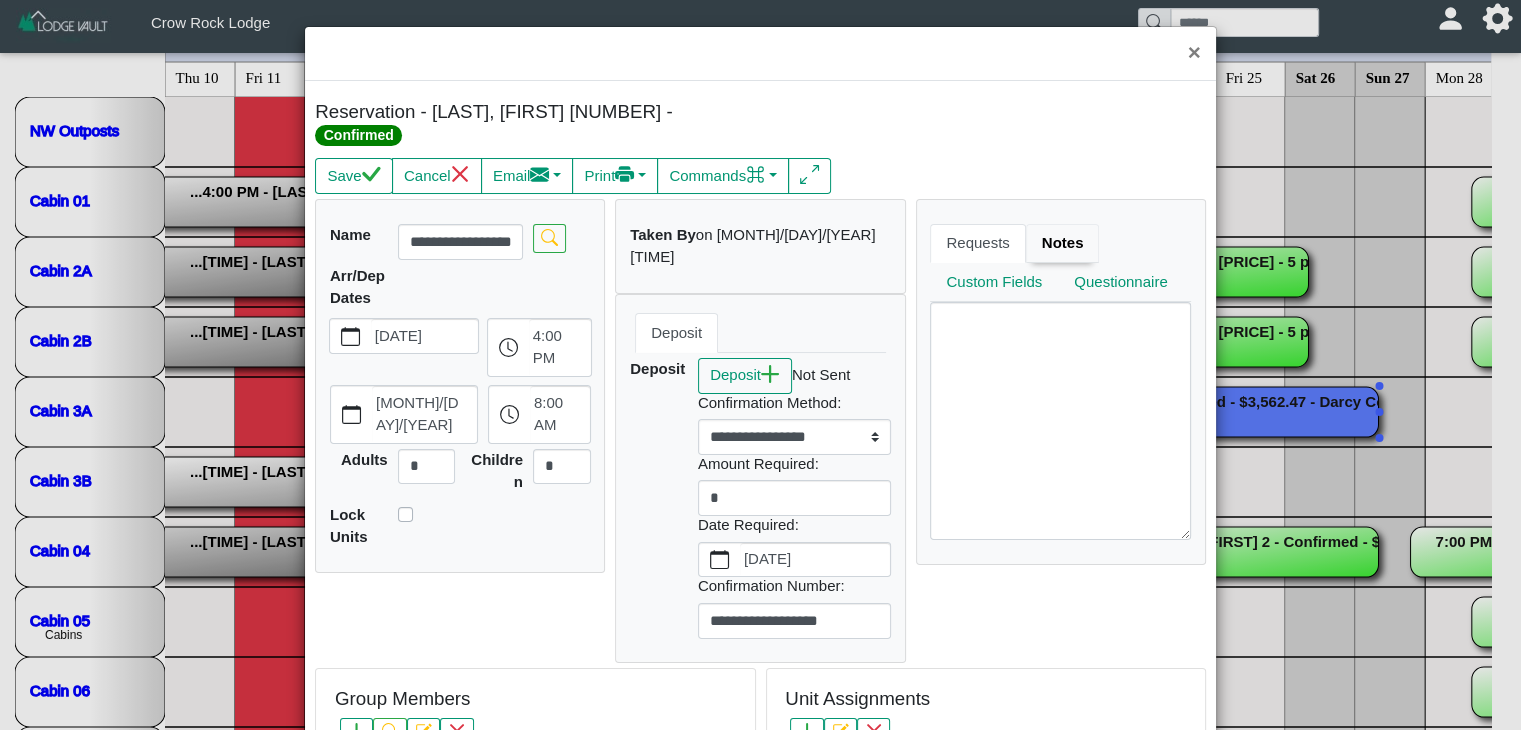 click on "Notes" at bounding box center (1063, 244) 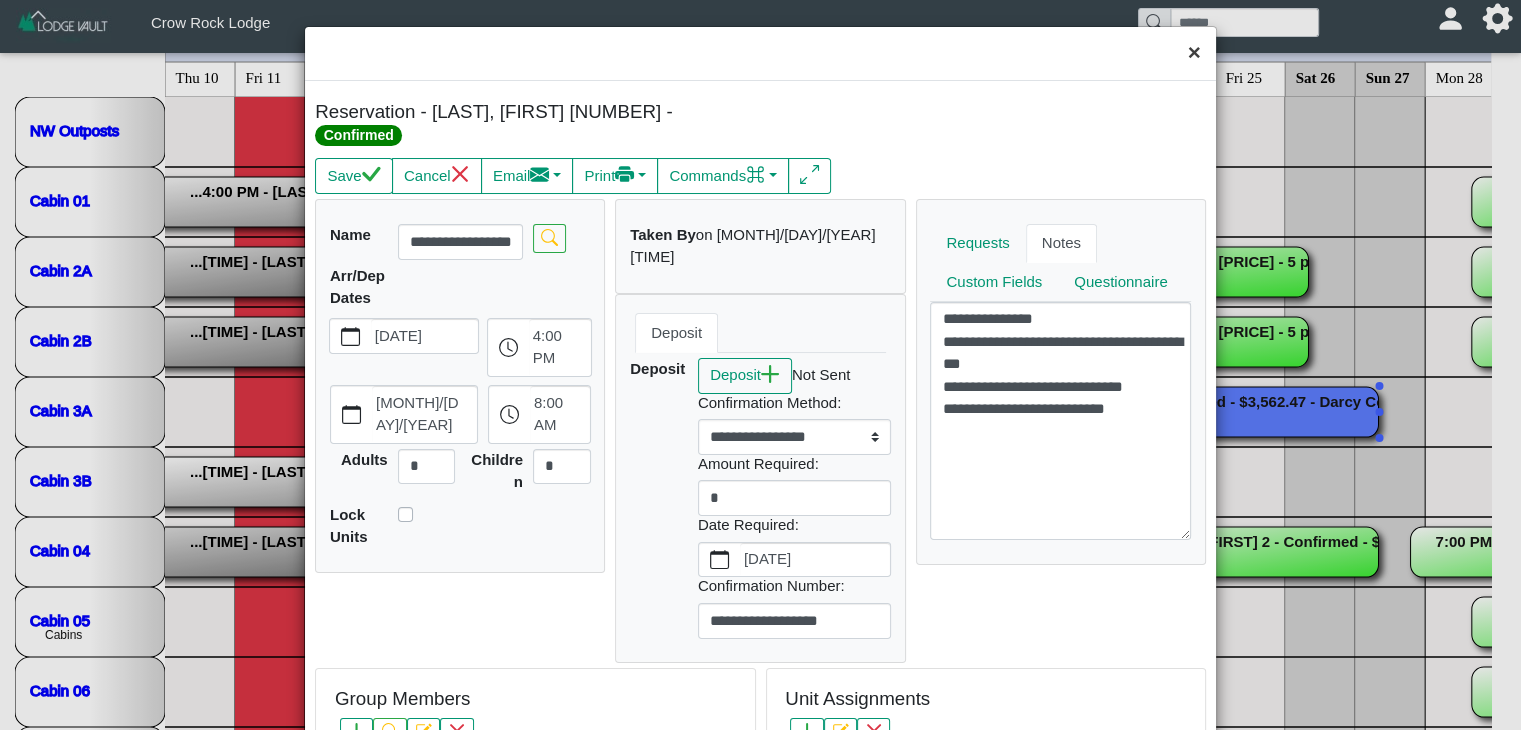 click on "×" at bounding box center [1194, 53] 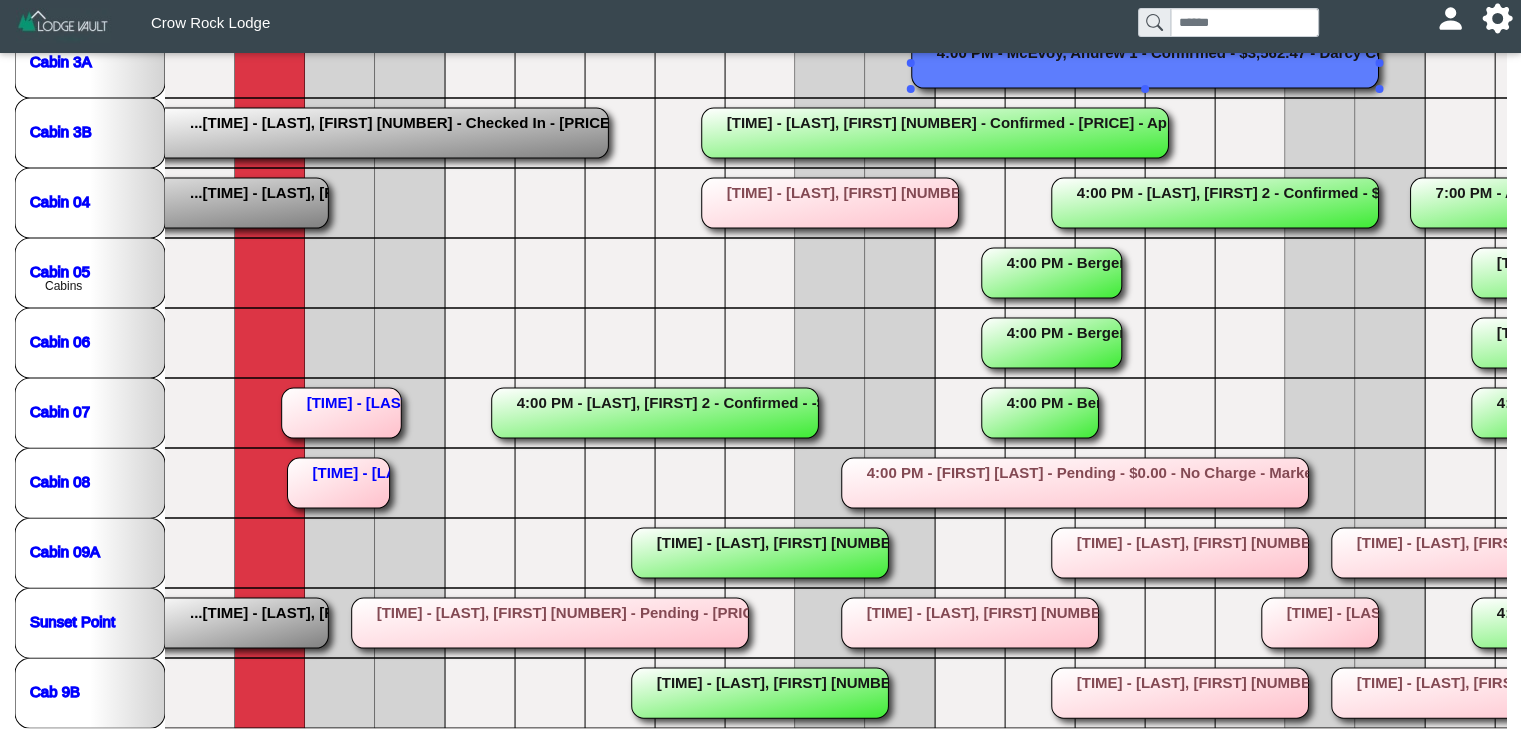 scroll, scrollTop: 550, scrollLeft: 0, axis: vertical 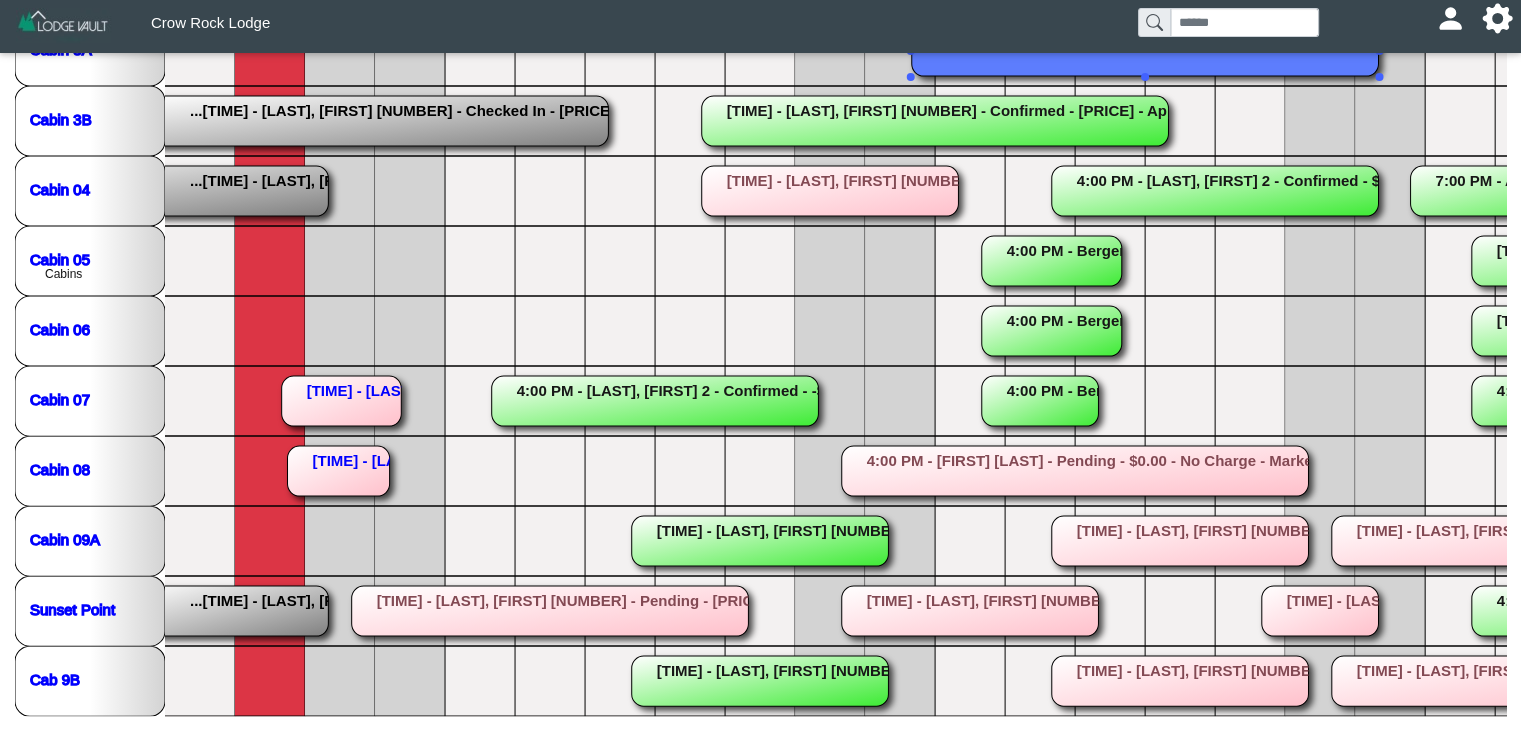 drag, startPoint x: 1511, startPoint y: 501, endPoint x: 1530, endPoint y: 321, distance: 181 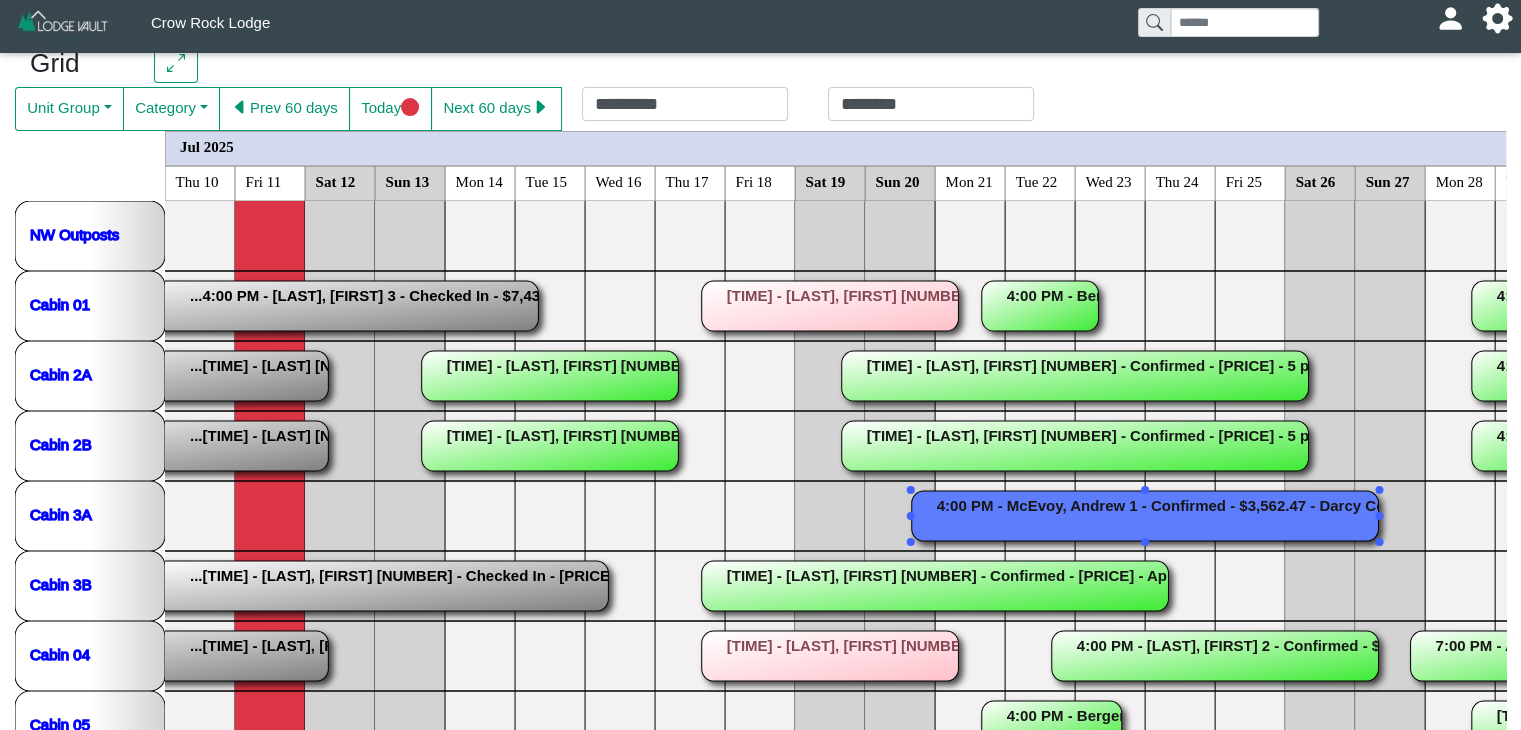 scroll, scrollTop: 88, scrollLeft: 0, axis: vertical 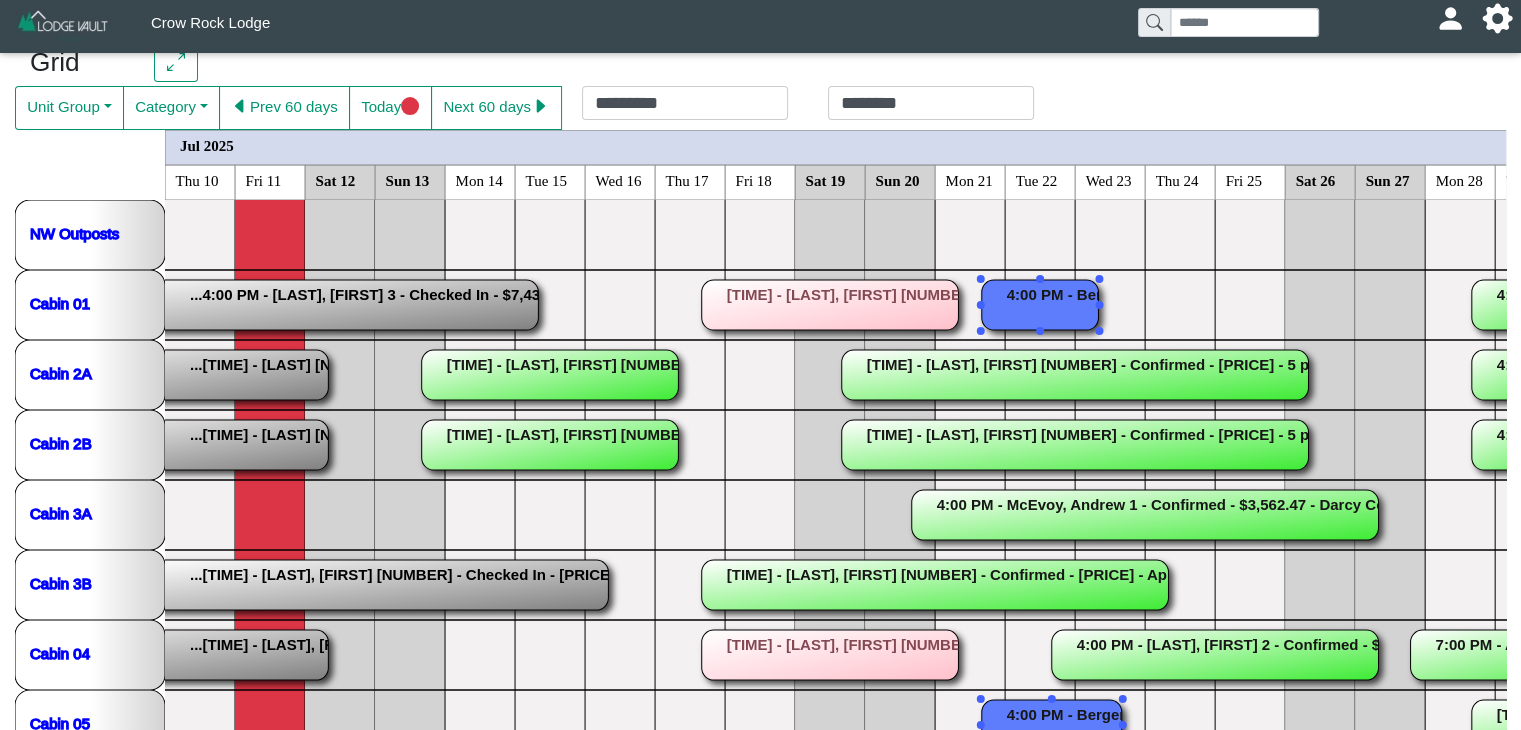 click 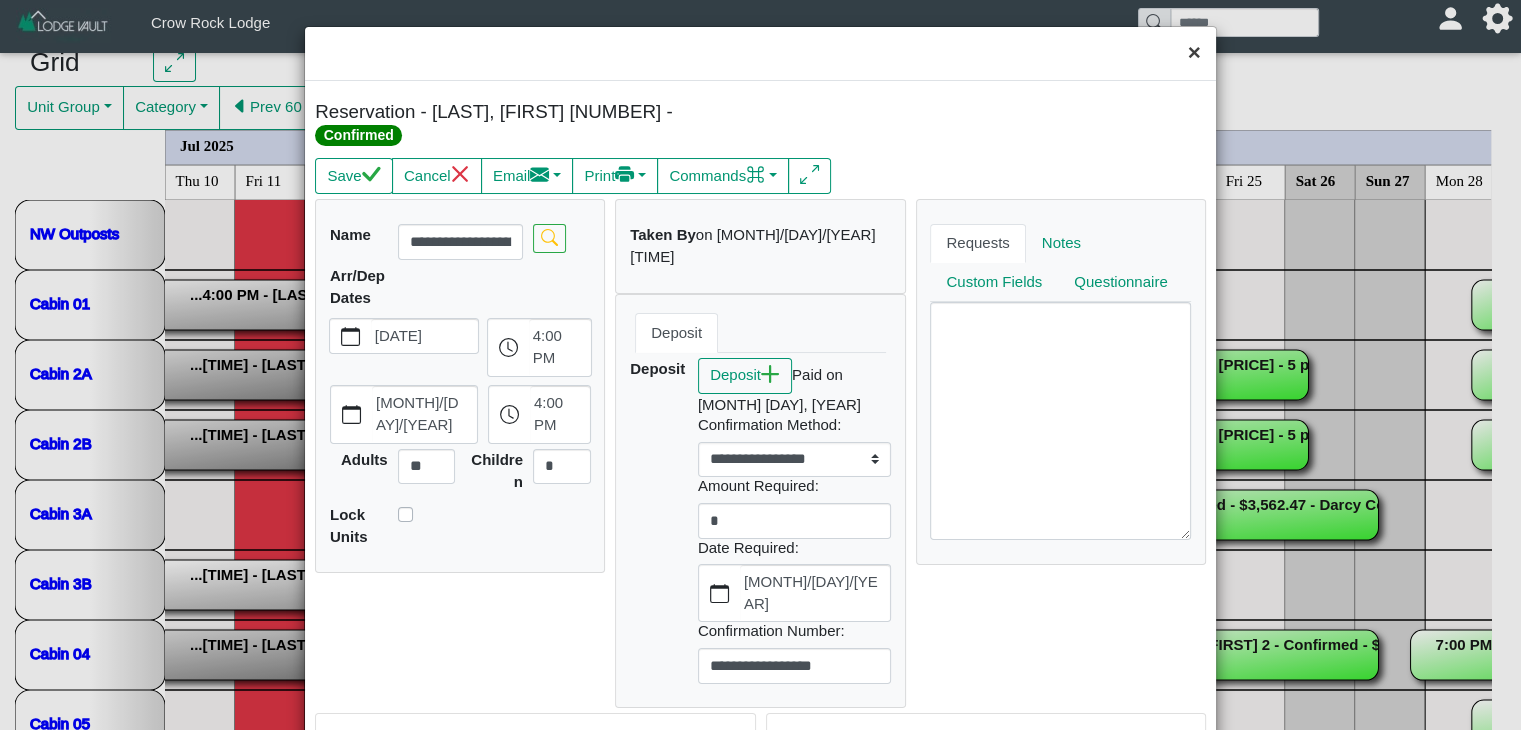click on "×" at bounding box center (1194, 53) 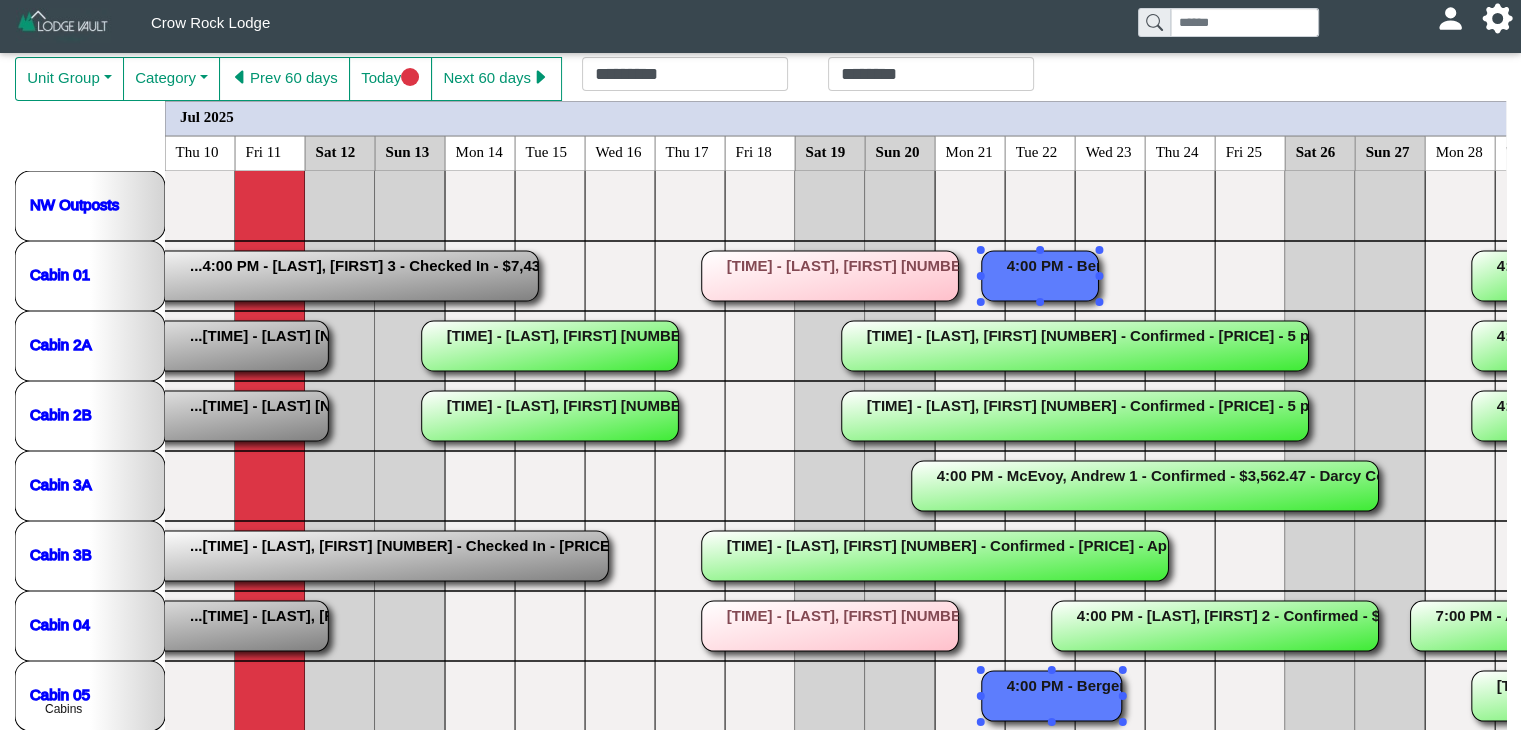scroll, scrollTop: 110, scrollLeft: 0, axis: vertical 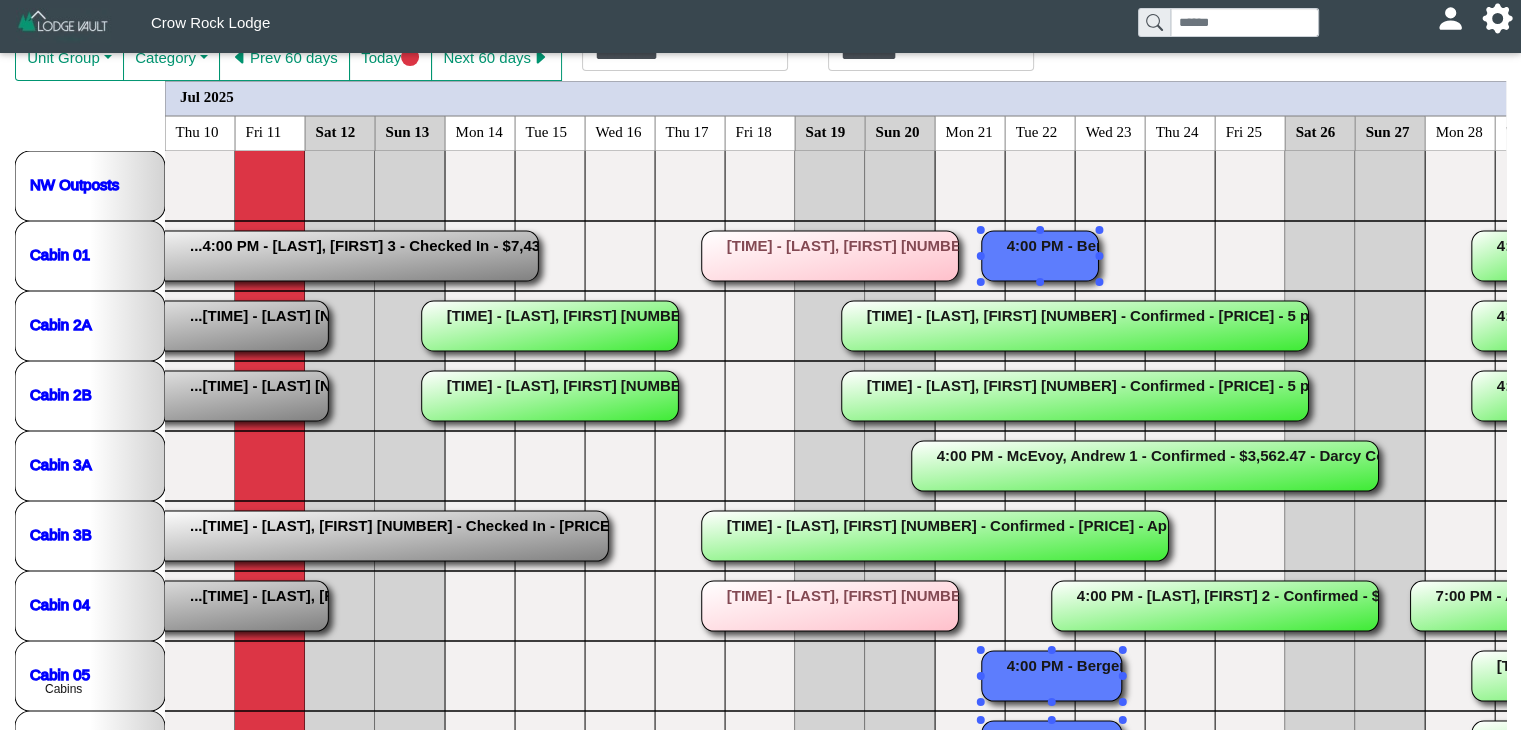 click on "...4:00 PM - Schooler, Jeff 2 - Checked In - $4,959.62 - Applied 10% repeat customer discount for 2 people. Fishing with Darcy Cox (booked separately). Dropping off luggage early on July 6th. No pick up or drop off in Kenora. Jim Hagstrom fishing partner. Thanks Jeff and great to have you returning! - 2 people ...1:00 PM - Haury Jr 6, Karl(Sandy) - Checked In - -$2,000.00 - Chop guiding
Late afternoon arrival
3 guides
Jacob - 6 people ...1:00 PM - Haury Jr 6, Karl(Sandy) - Checked In - -$2,000.00 - Chop guiding
Late afternoon arrival
3 guides
Jacob - 6 people ...4:00 PM - Bannon, Pat 3 - Checked In - $7,436.04 - Guide Rates not on invoice
Pat and Carol Bannon,and Sean Gilhooly,my stepson
Pick up asap morning of the 26th
Fish afternoon of the 26
Mostly fishing back lakes
Son will fish lotw with guide some days
NEW DATES
11 am arrival wait for confirmation
1 rental boat first afternoon
- 3 people ...3:00 PM - Davis, Taylor - Checked In - $587.60 - $130/person a night - 2 people" 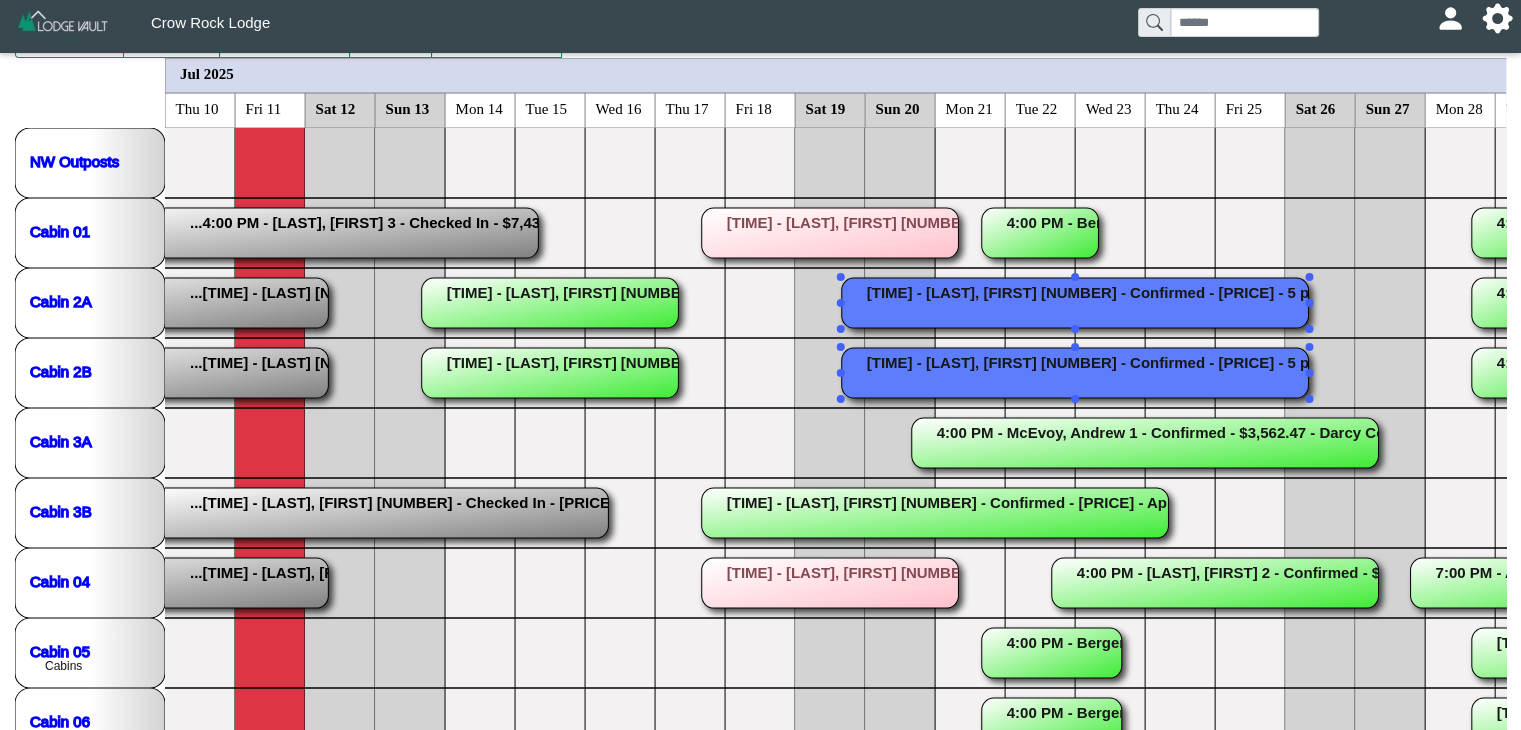 scroll, scrollTop: 88, scrollLeft: 0, axis: vertical 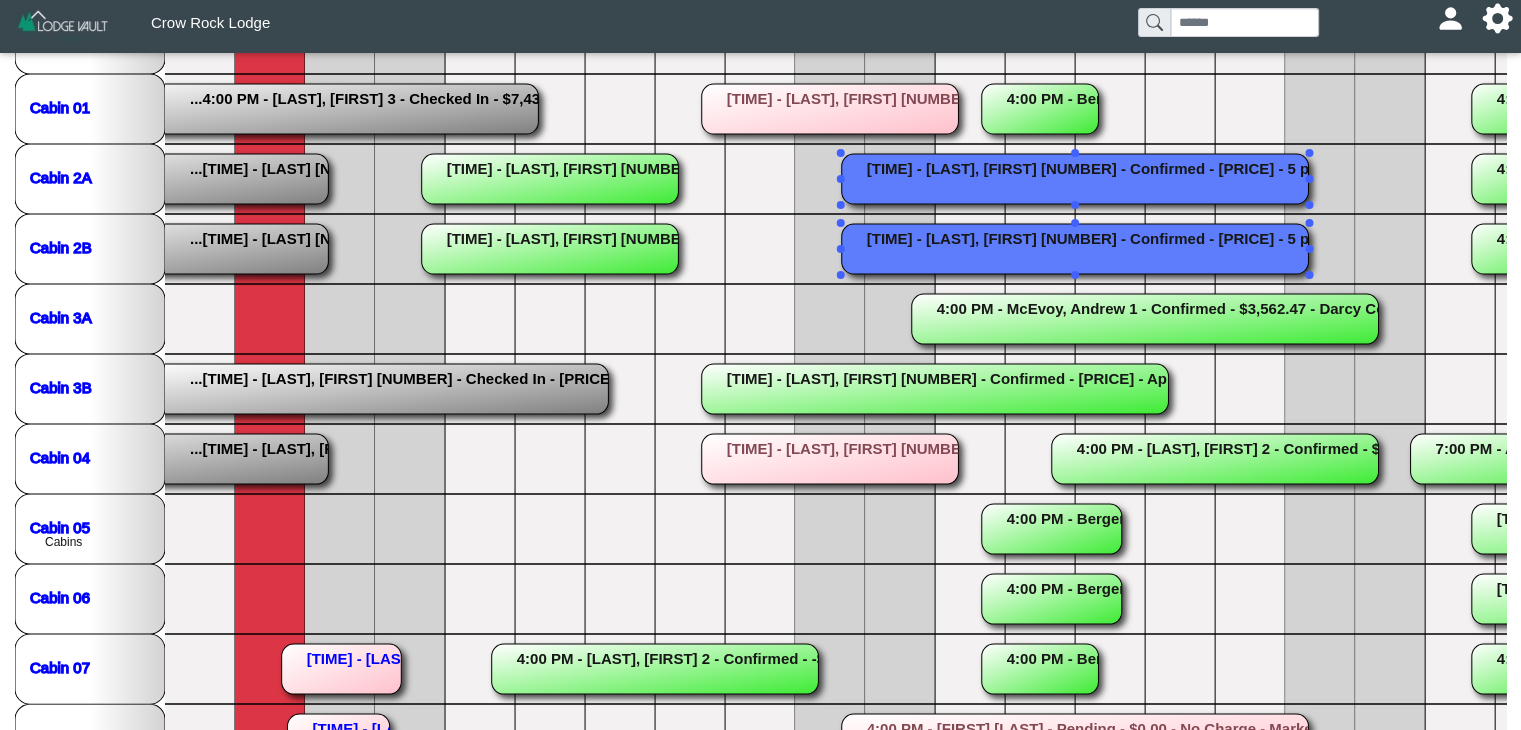 click 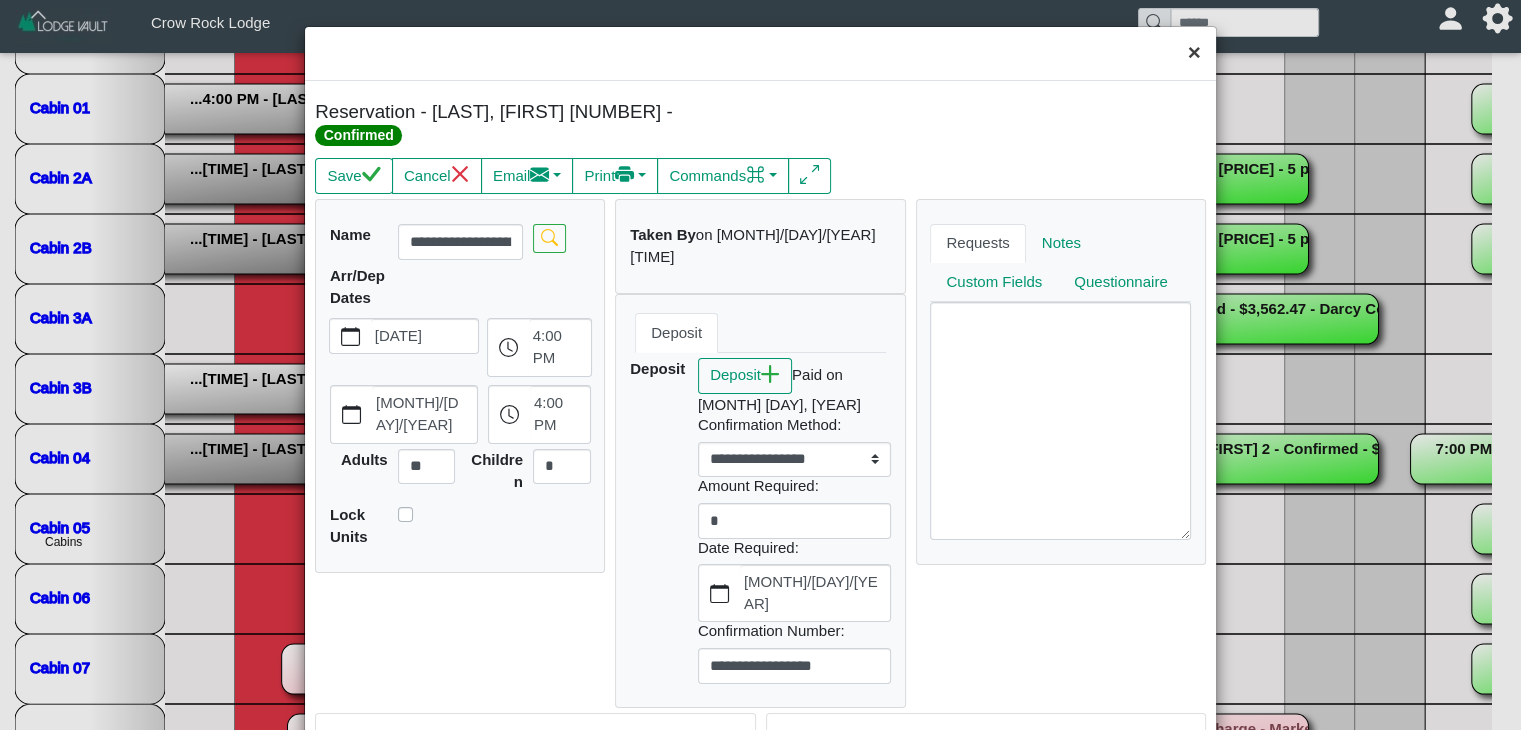click on "×" at bounding box center [1194, 53] 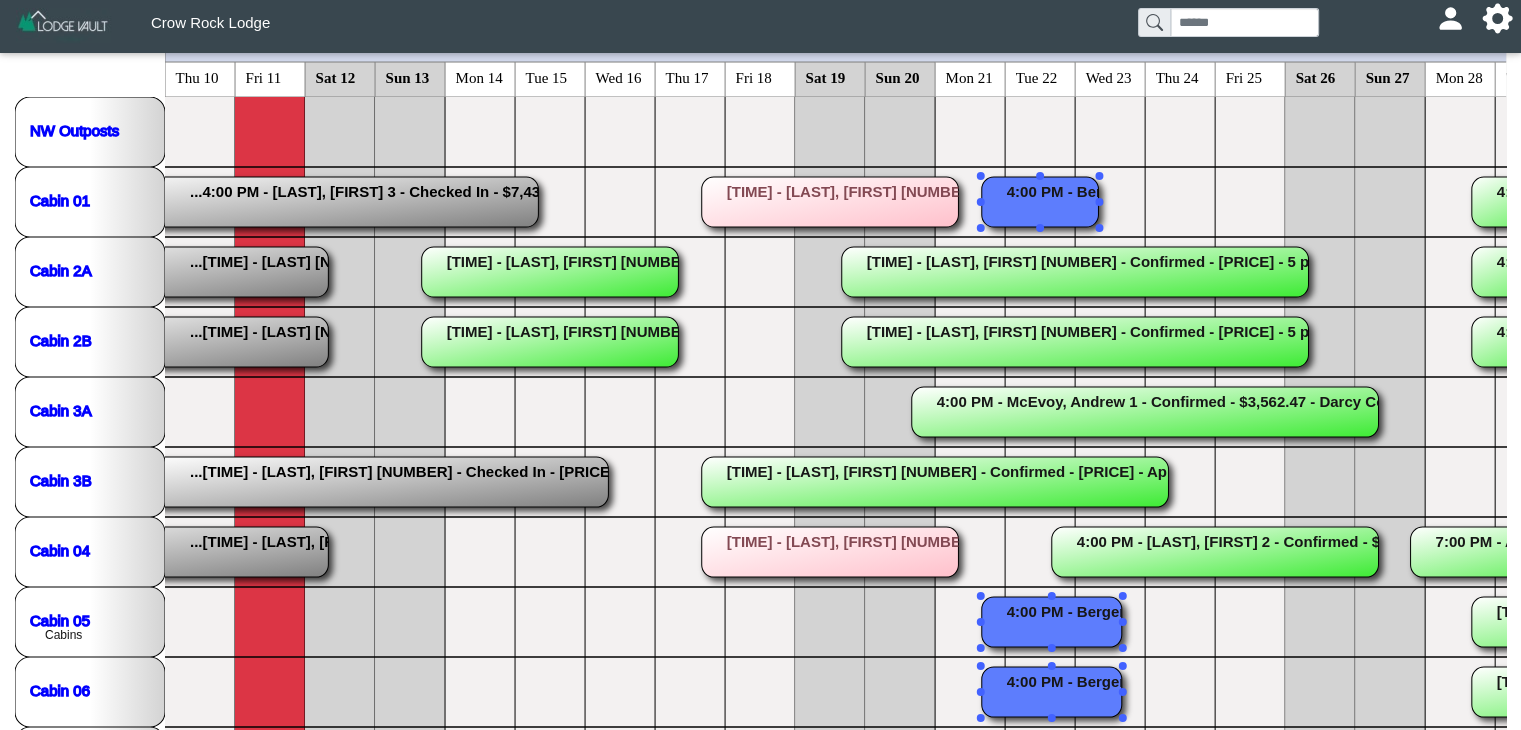 scroll, scrollTop: 188, scrollLeft: 0, axis: vertical 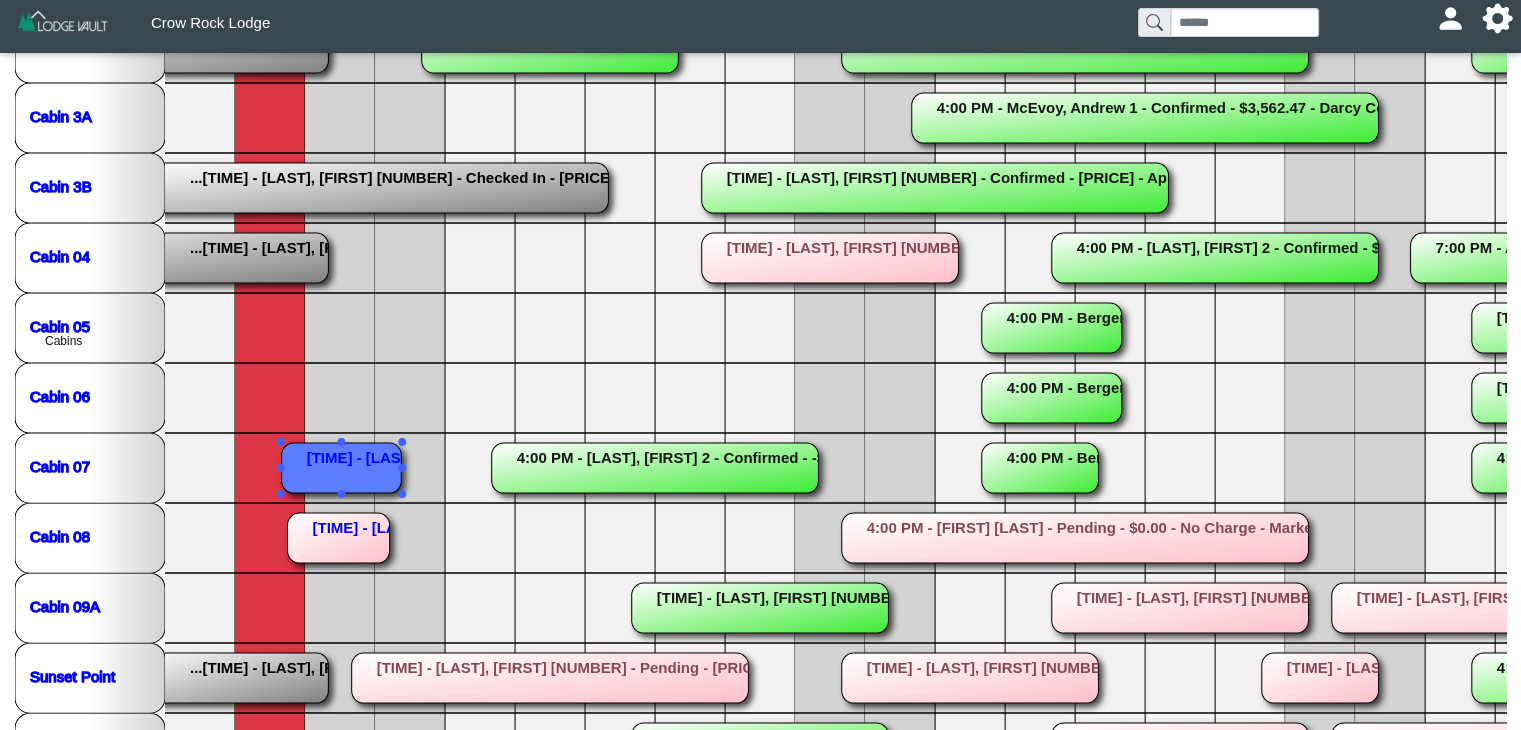 click 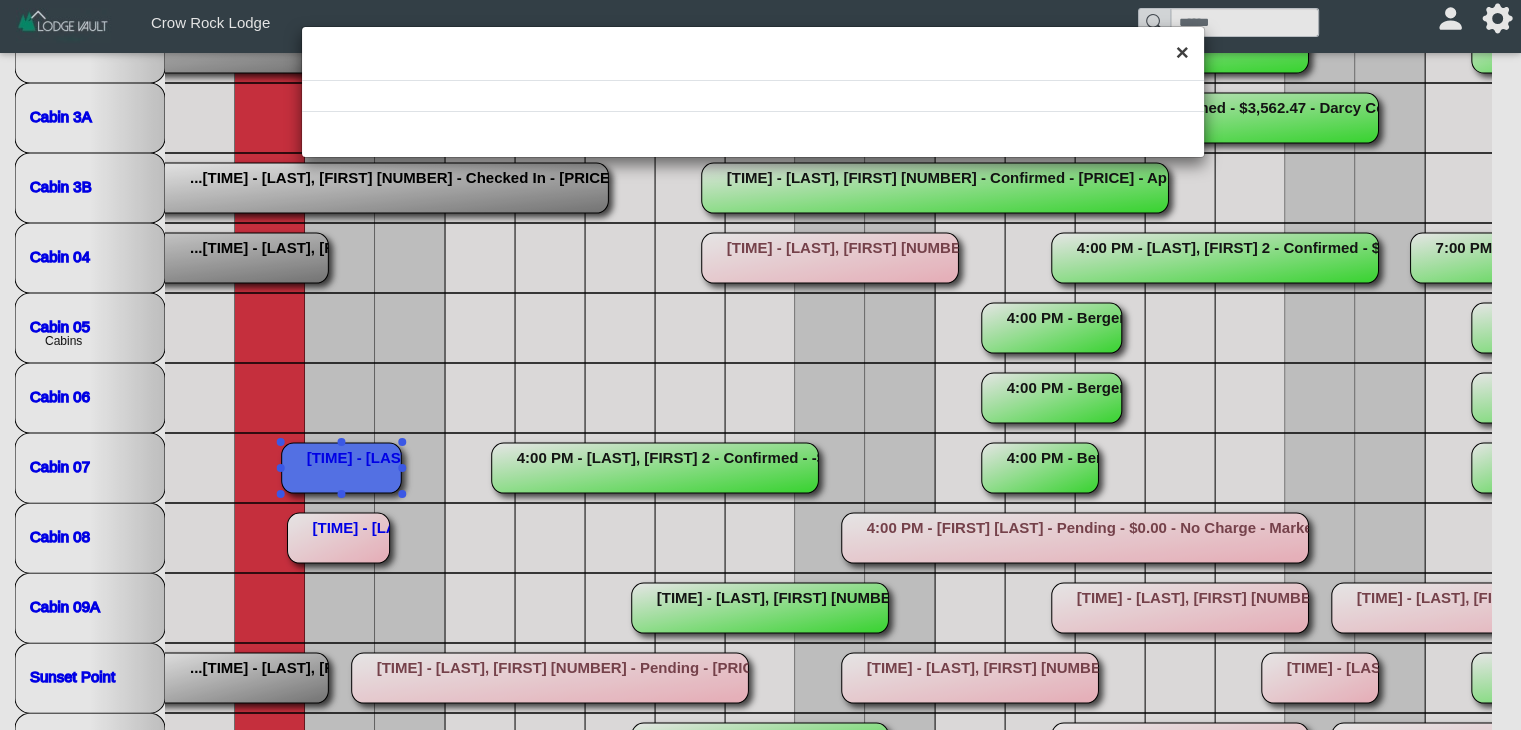 click on "×" at bounding box center [1182, 53] 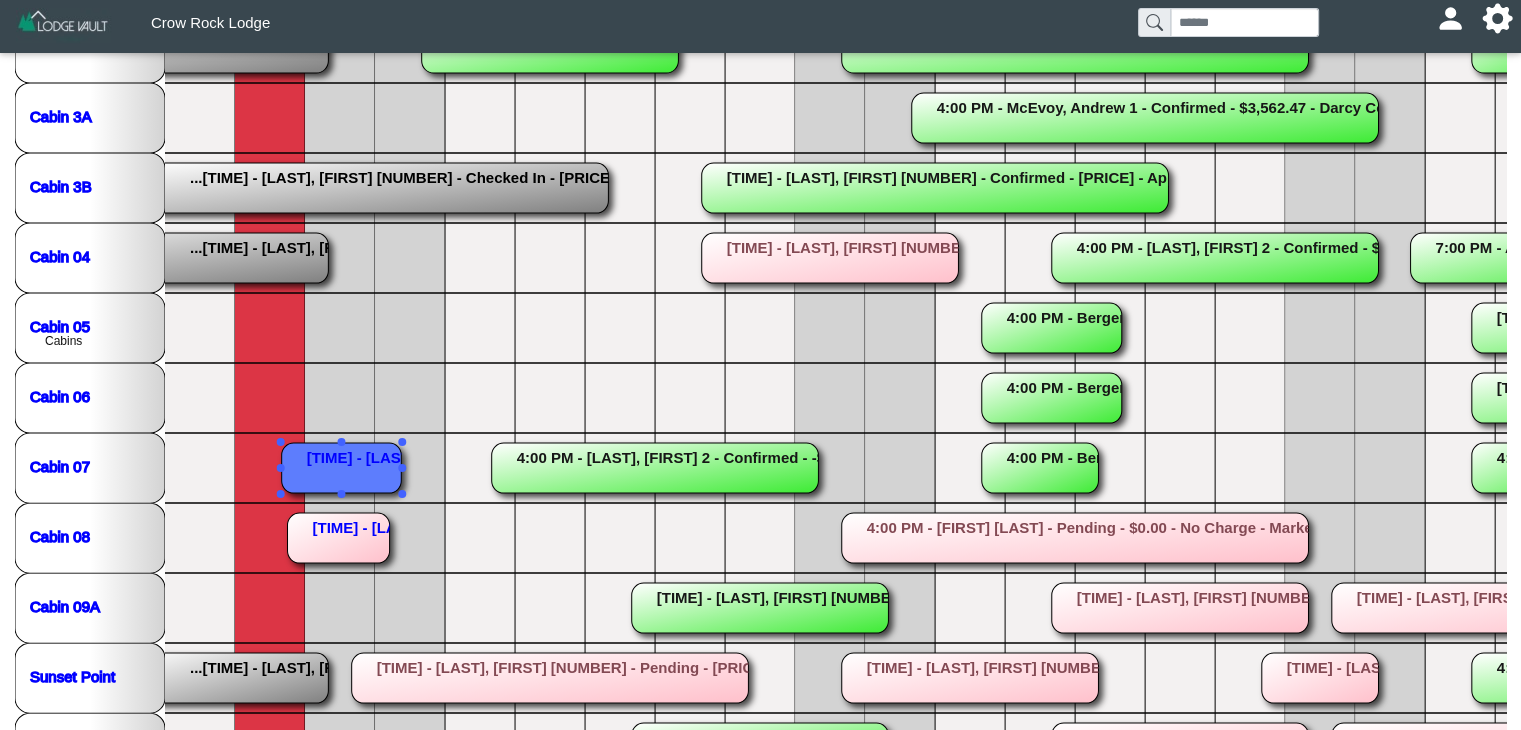 click 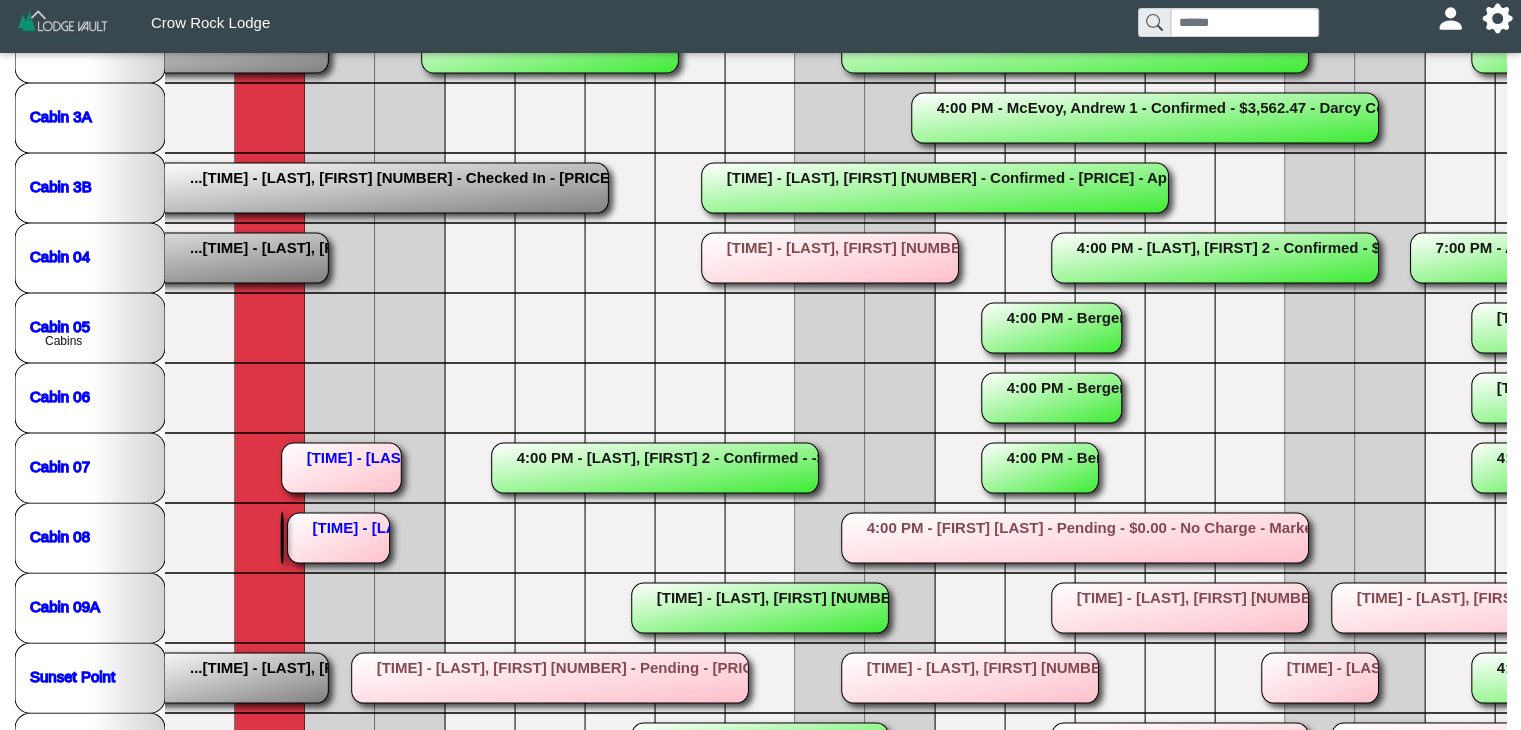 click 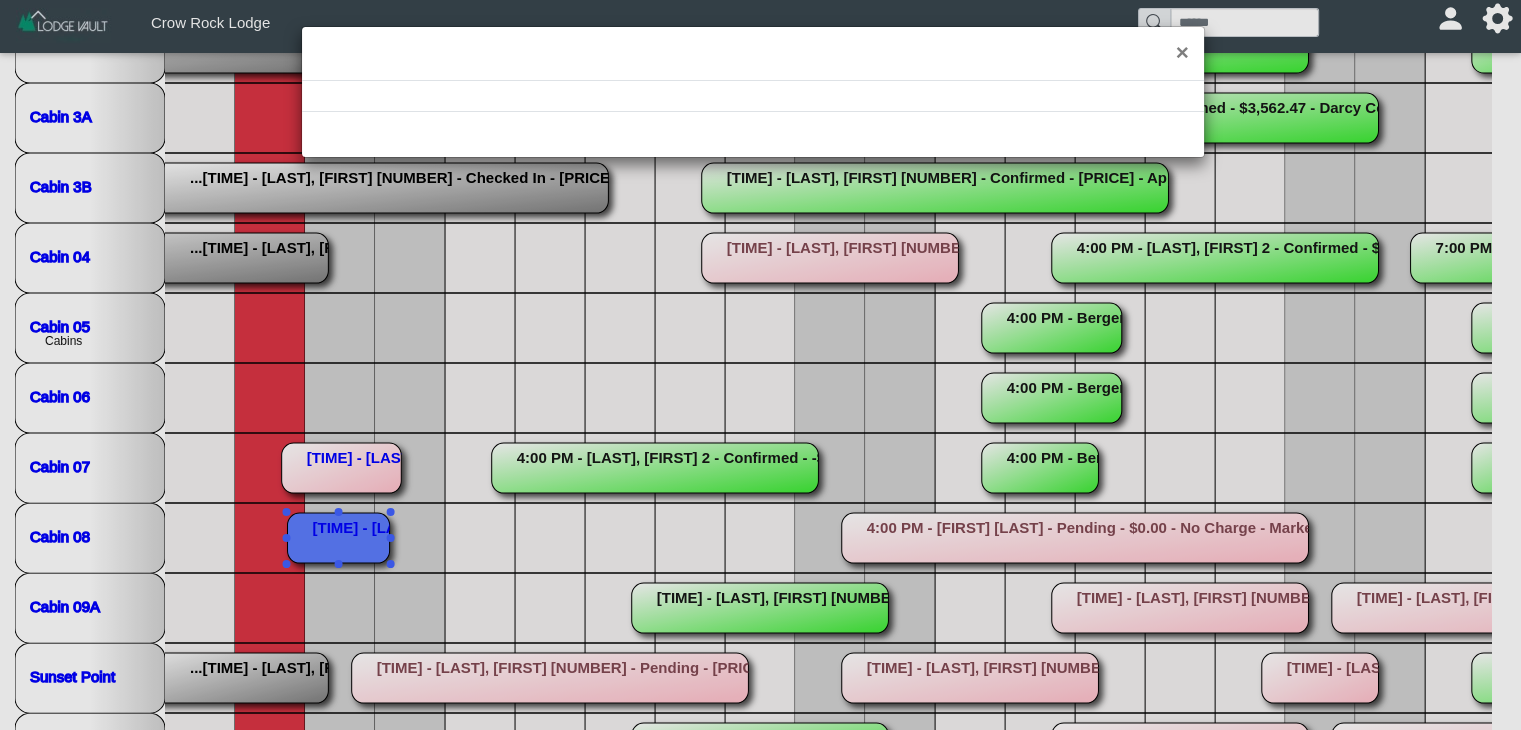 click on "×" at bounding box center [760, 365] 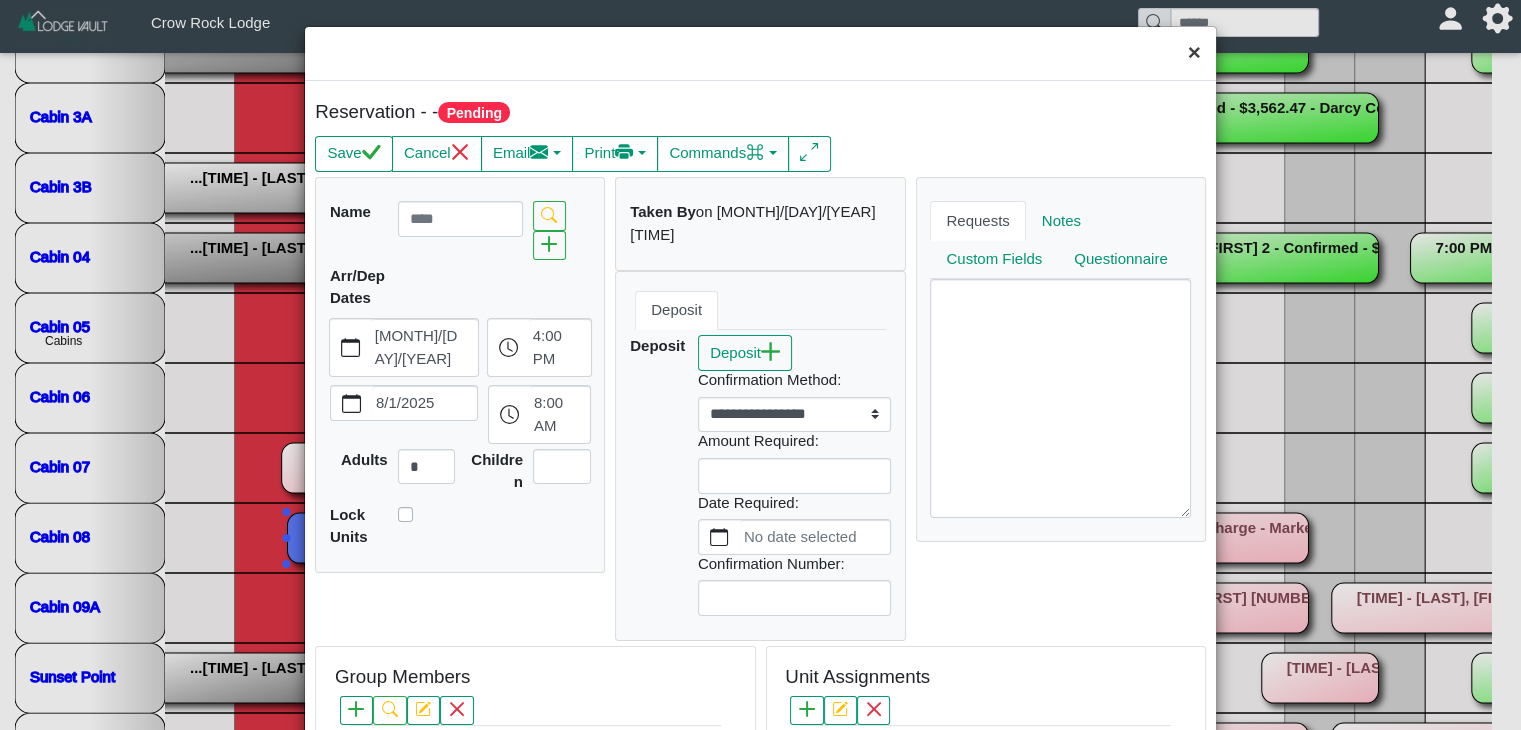 click on "×" at bounding box center (1194, 53) 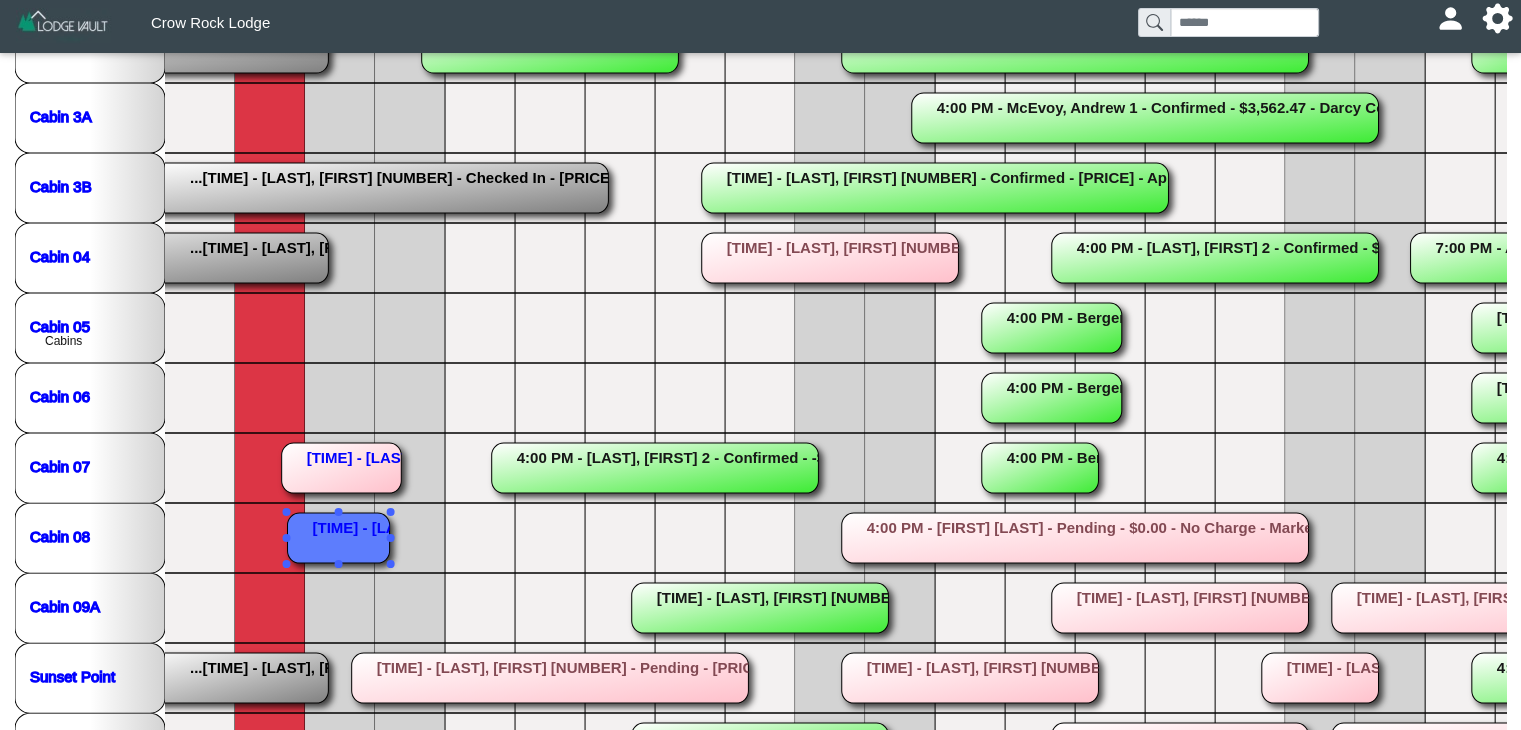click 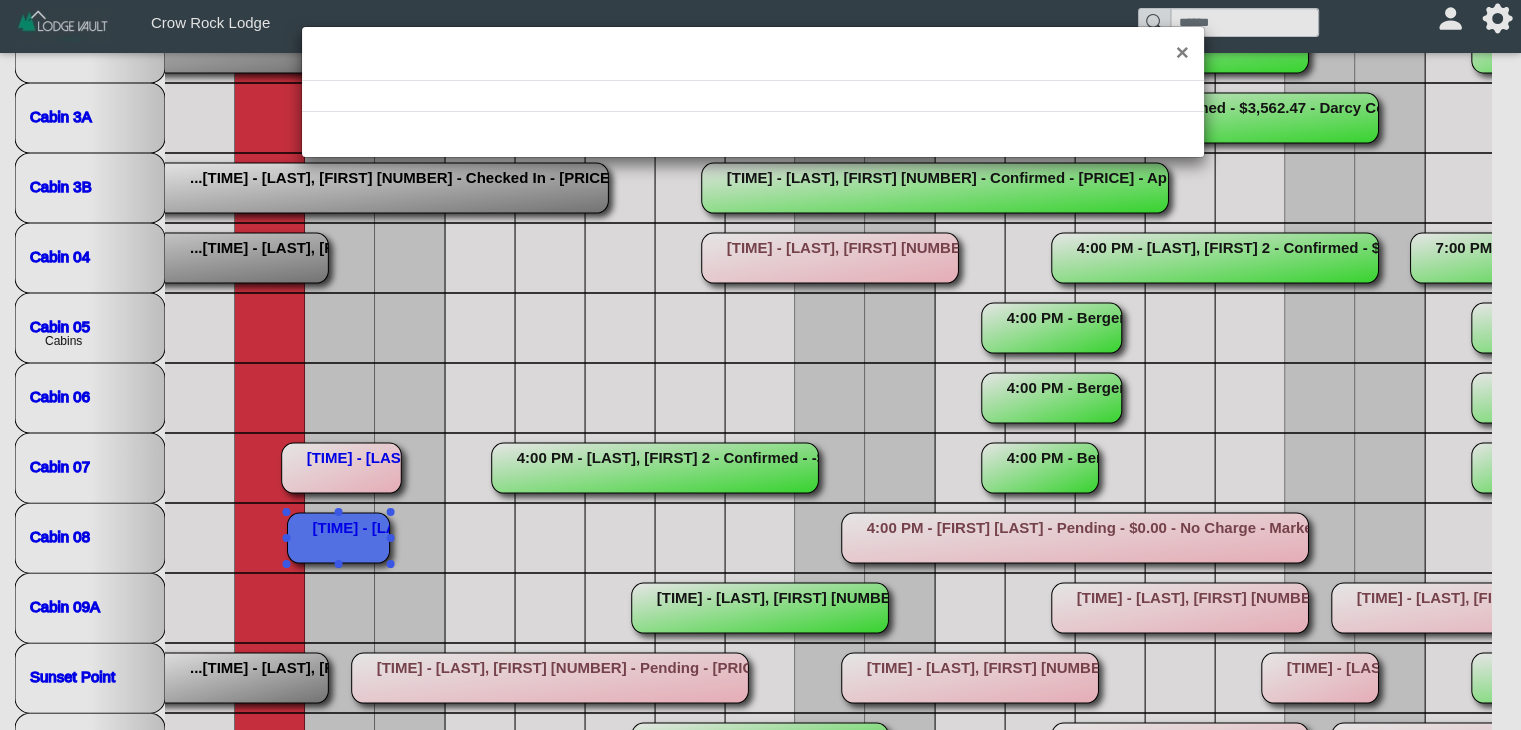 click on "×" at bounding box center (760, 365) 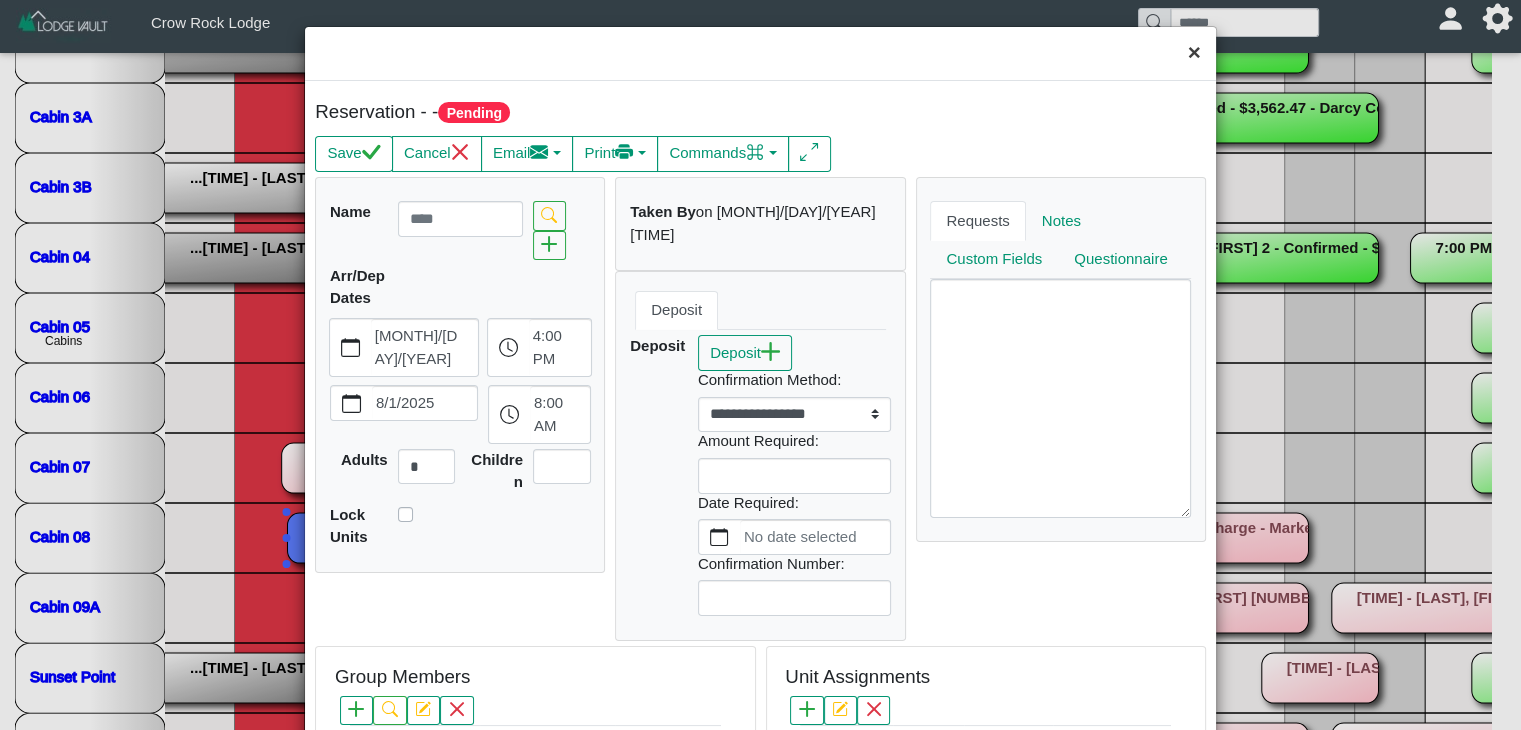 click on "×" at bounding box center (1194, 53) 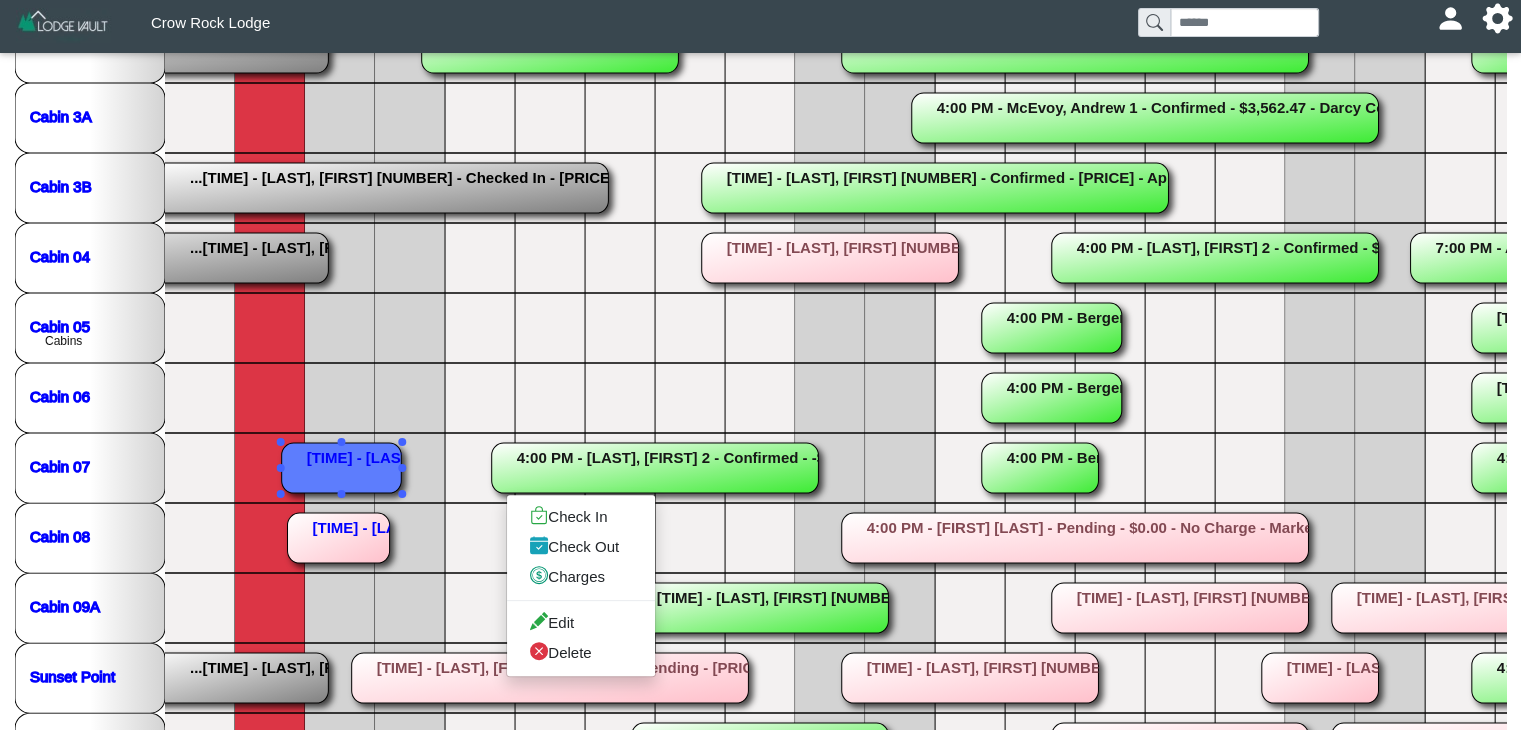 click 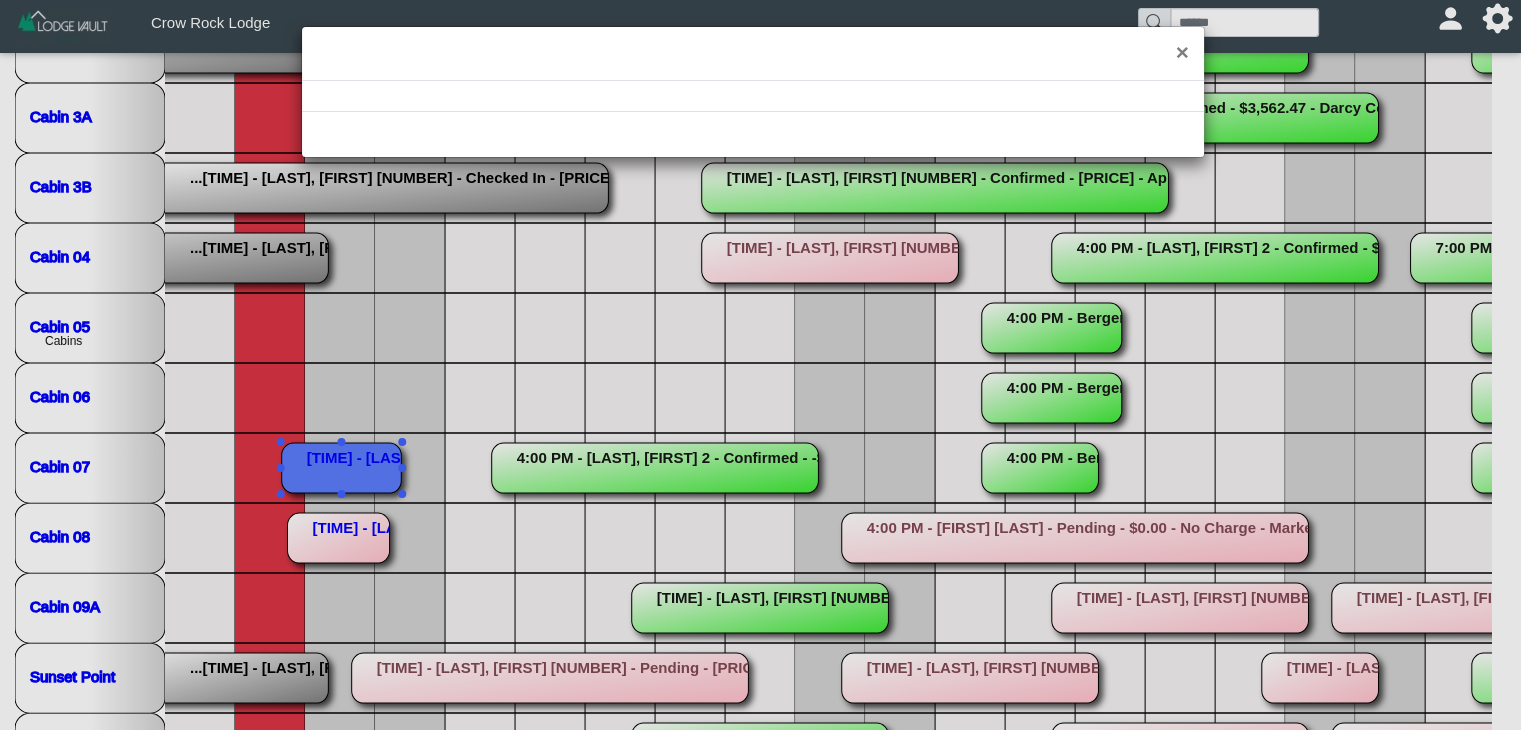 click on "×" at bounding box center [760, 365] 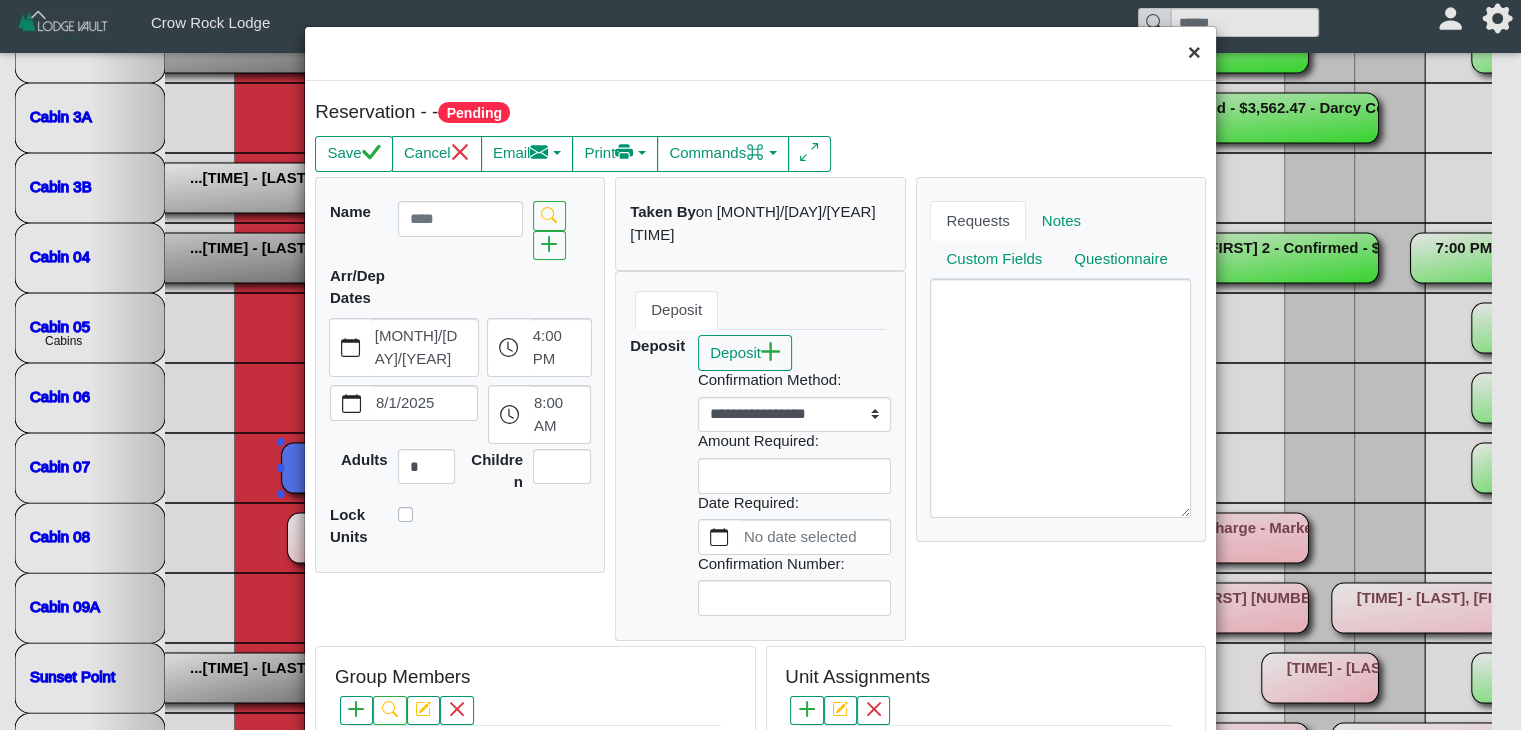 click on "×" at bounding box center [1194, 53] 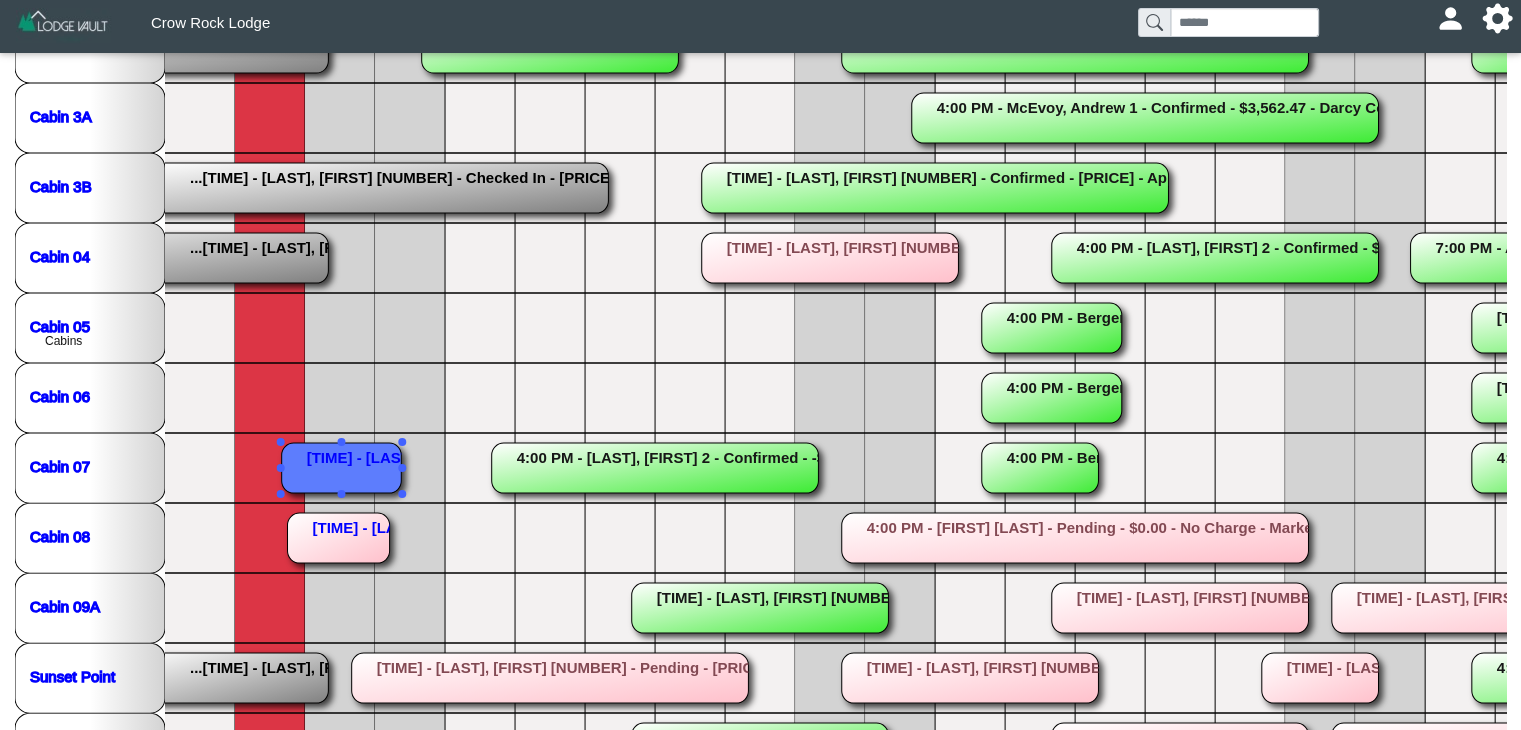 click 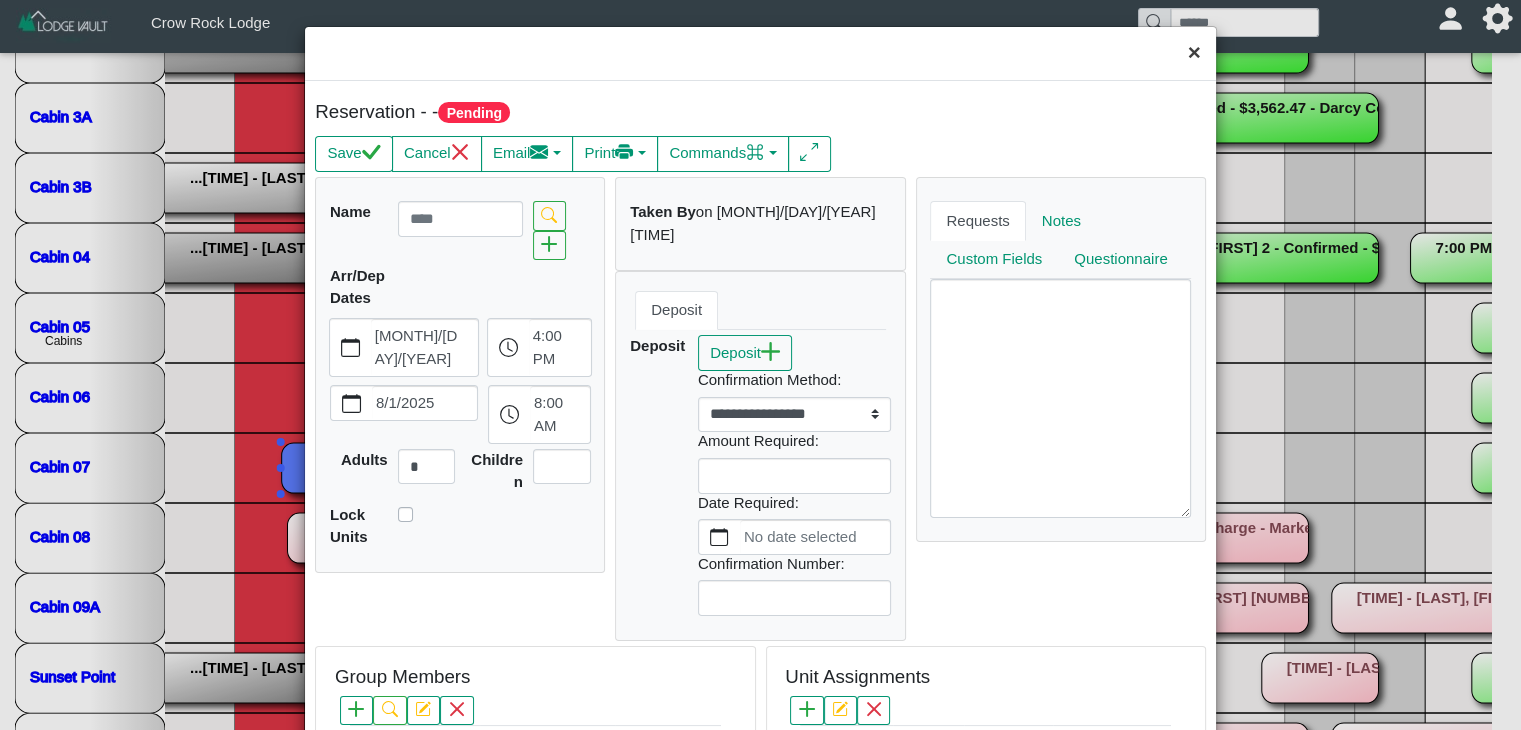 click on "×" at bounding box center [1194, 53] 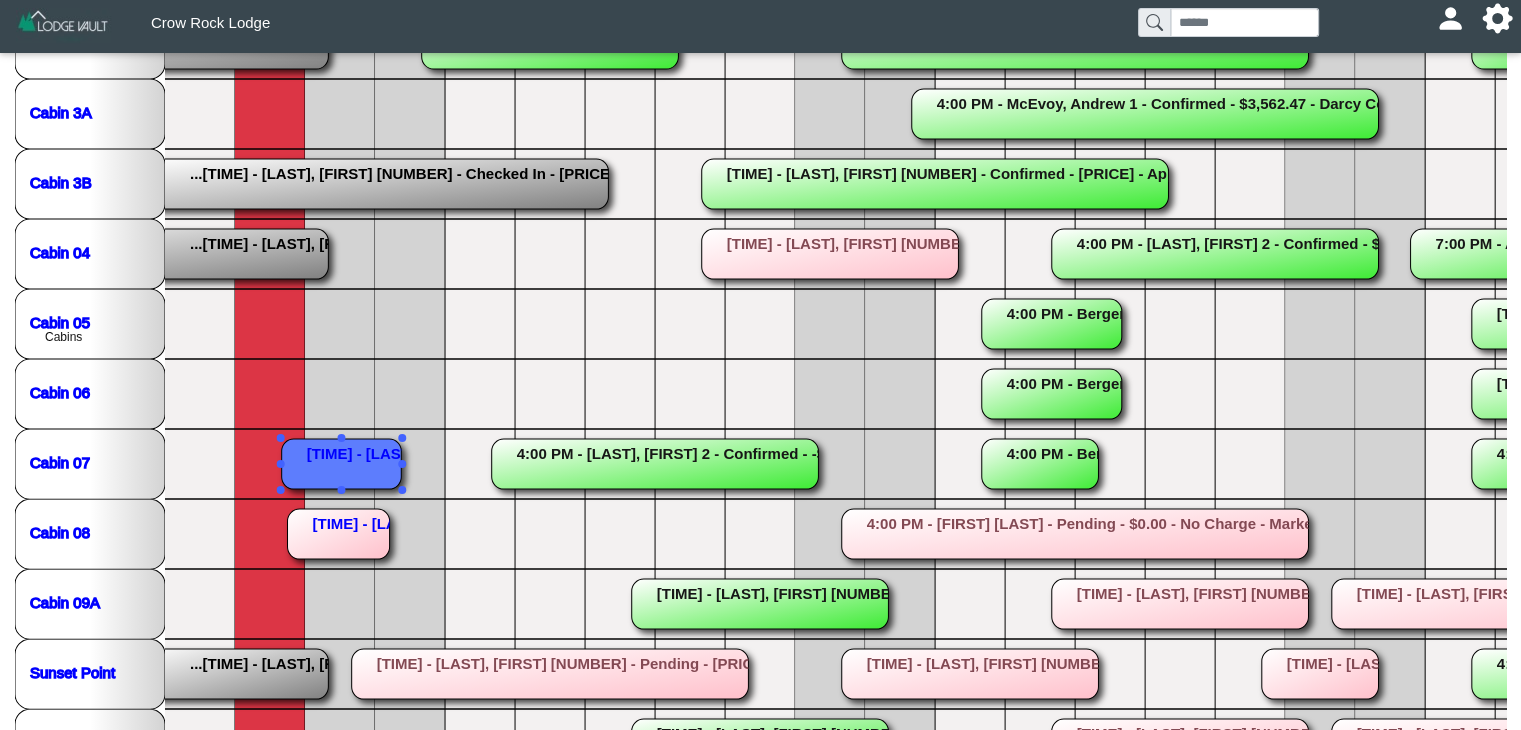 scroll, scrollTop: 552, scrollLeft: 0, axis: vertical 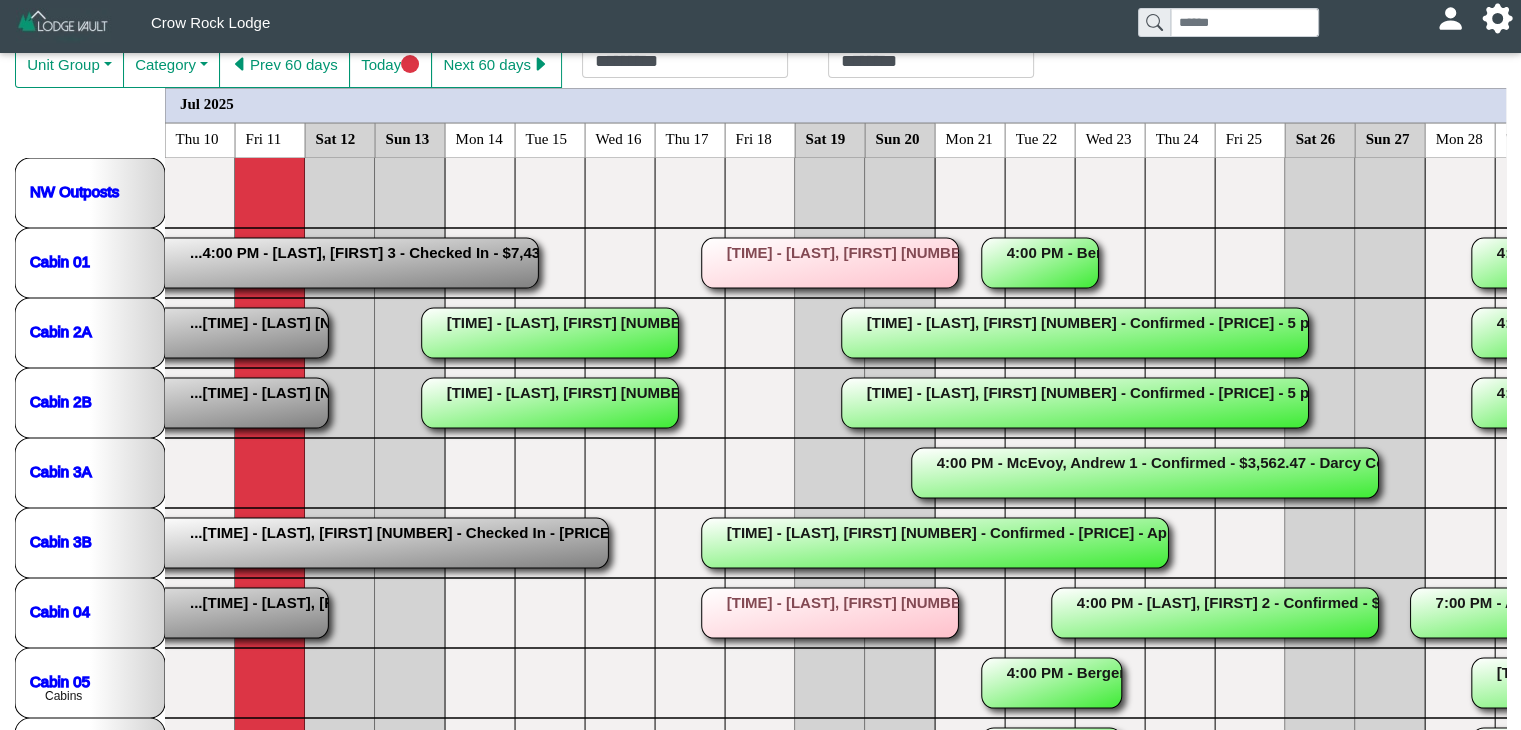 click 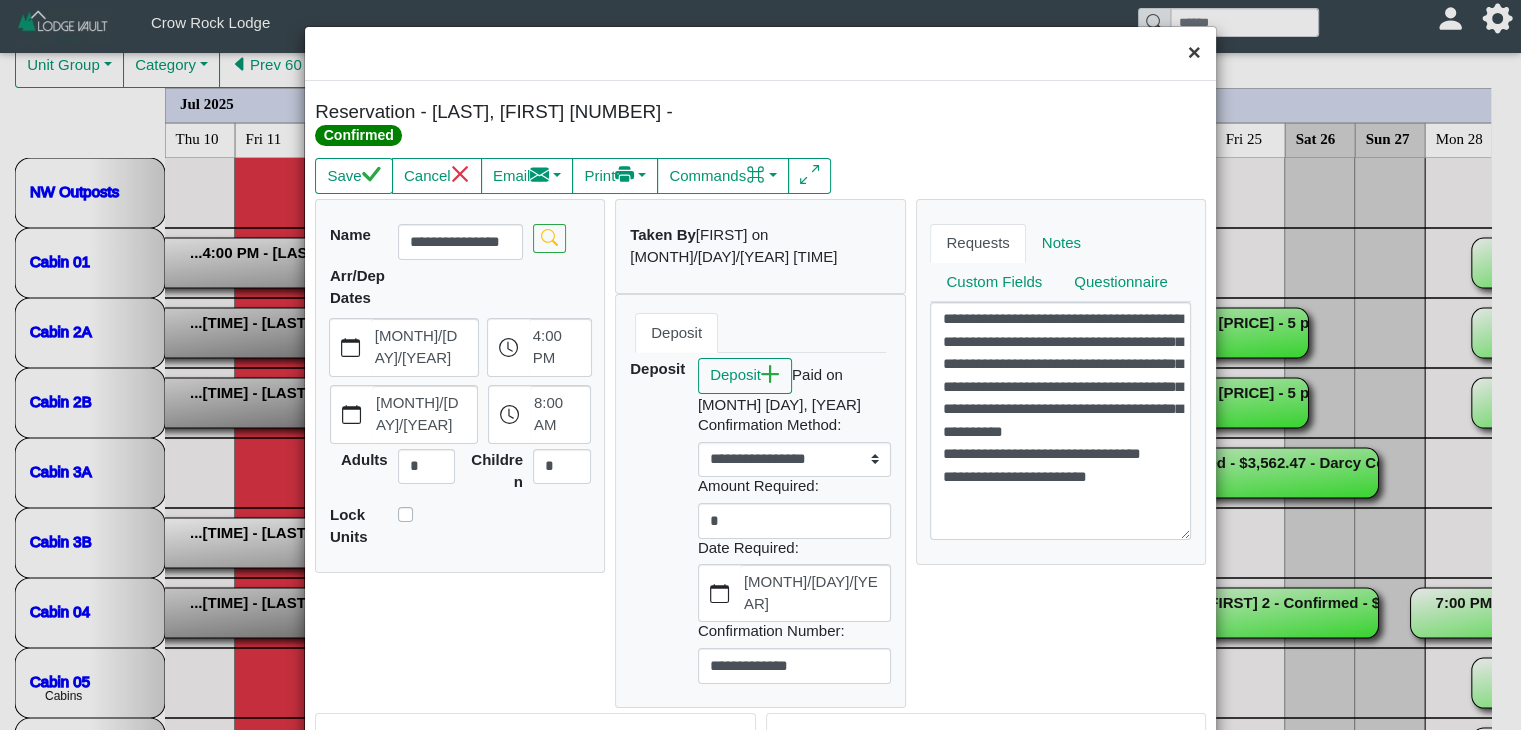 click on "×" at bounding box center [1194, 53] 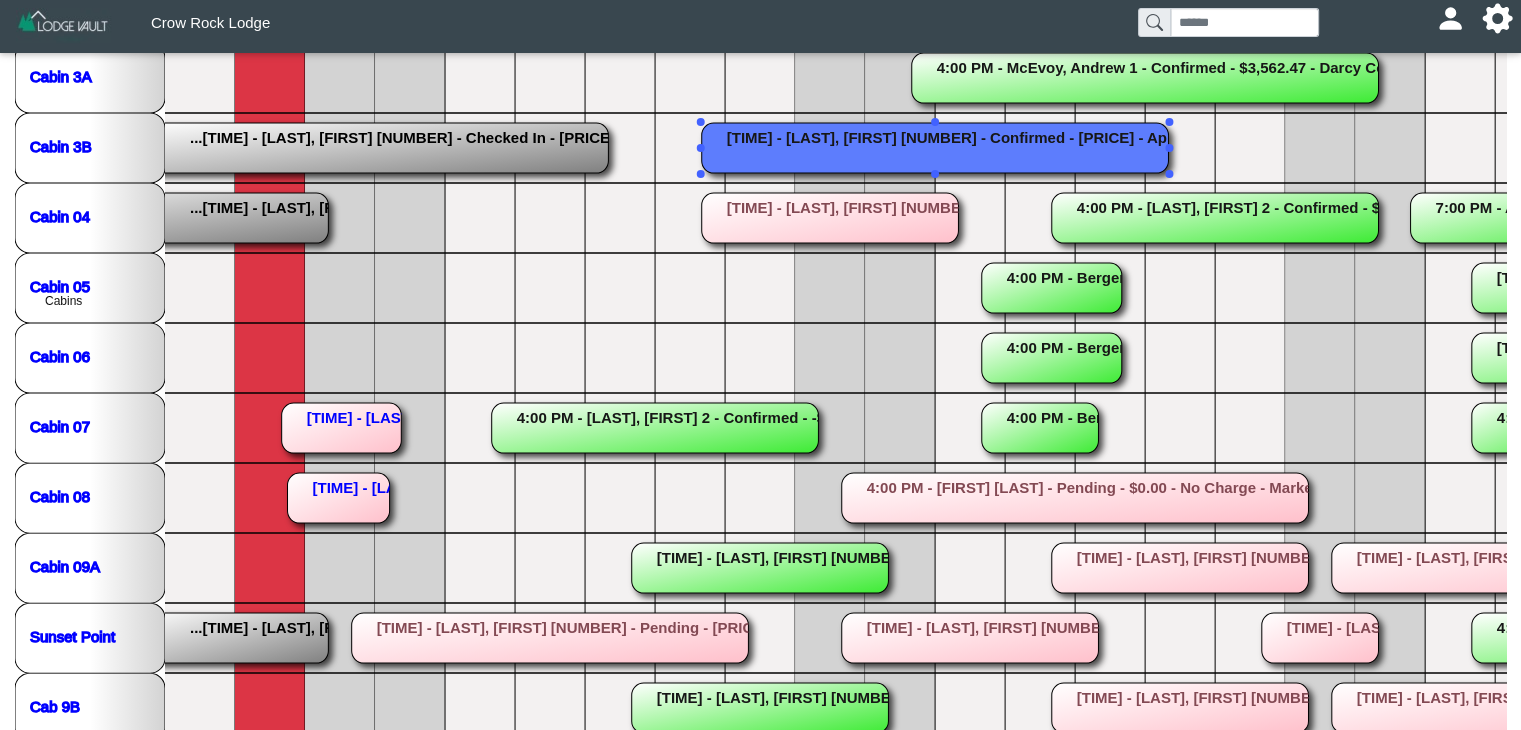 scroll, scrollTop: 552, scrollLeft: 0, axis: vertical 